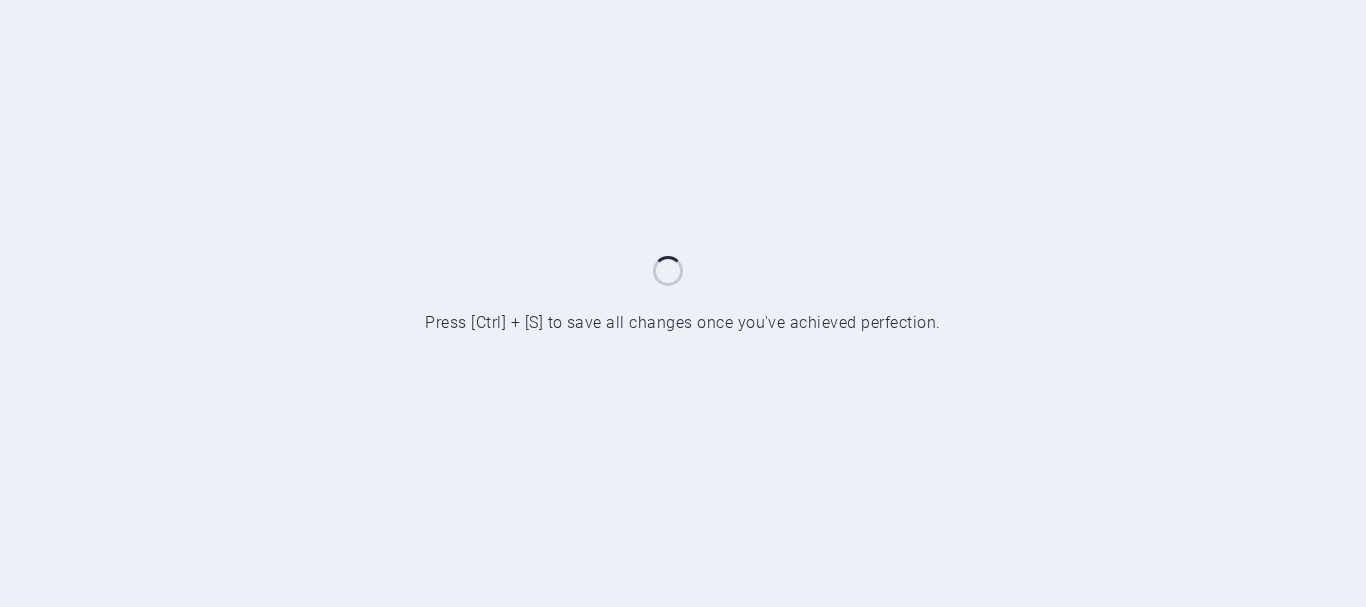 scroll, scrollTop: 0, scrollLeft: 0, axis: both 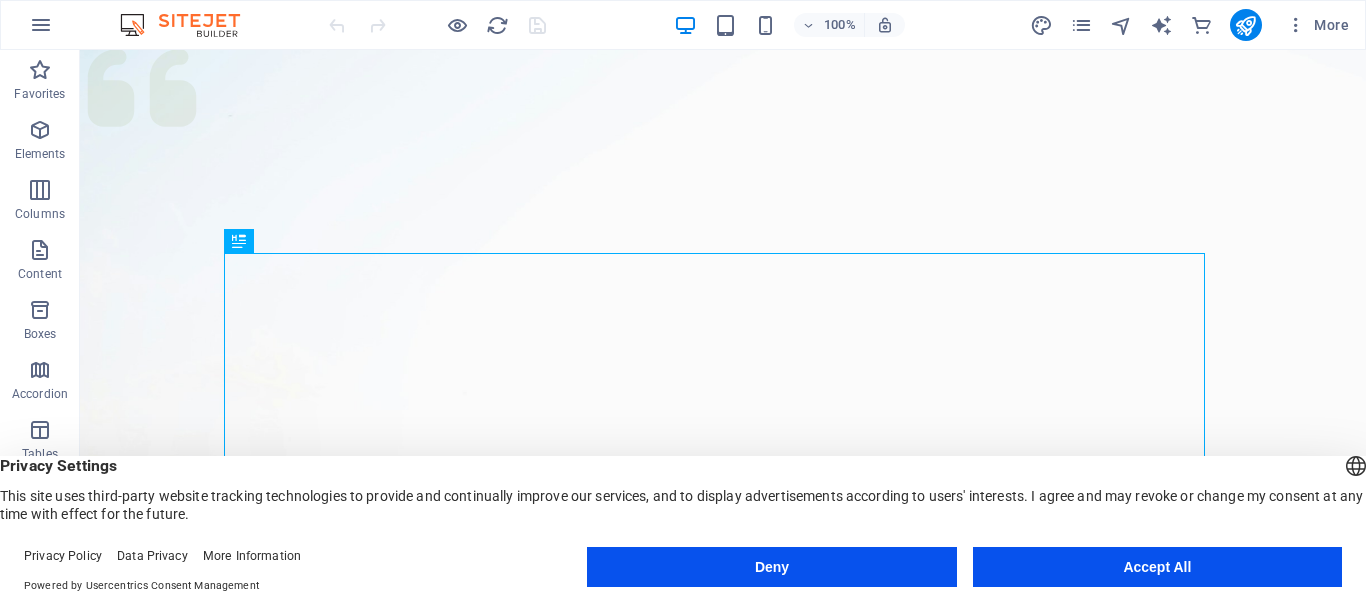 click on "Accept All" at bounding box center [1157, 567] 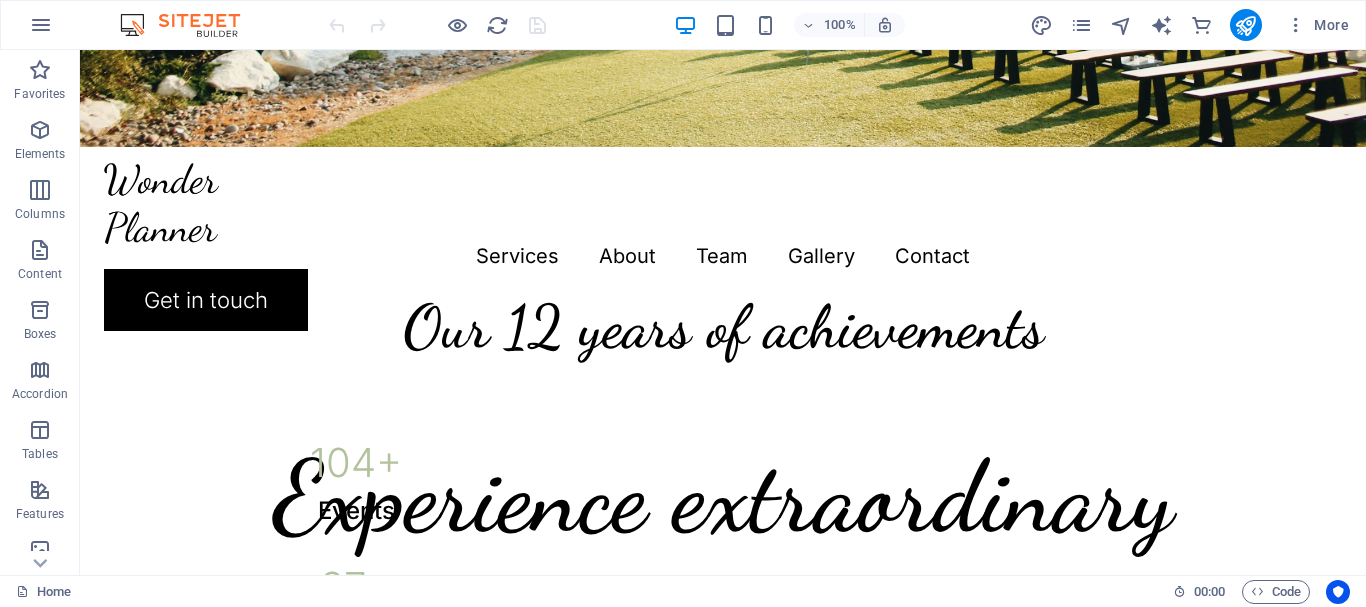 scroll, scrollTop: 846, scrollLeft: 0, axis: vertical 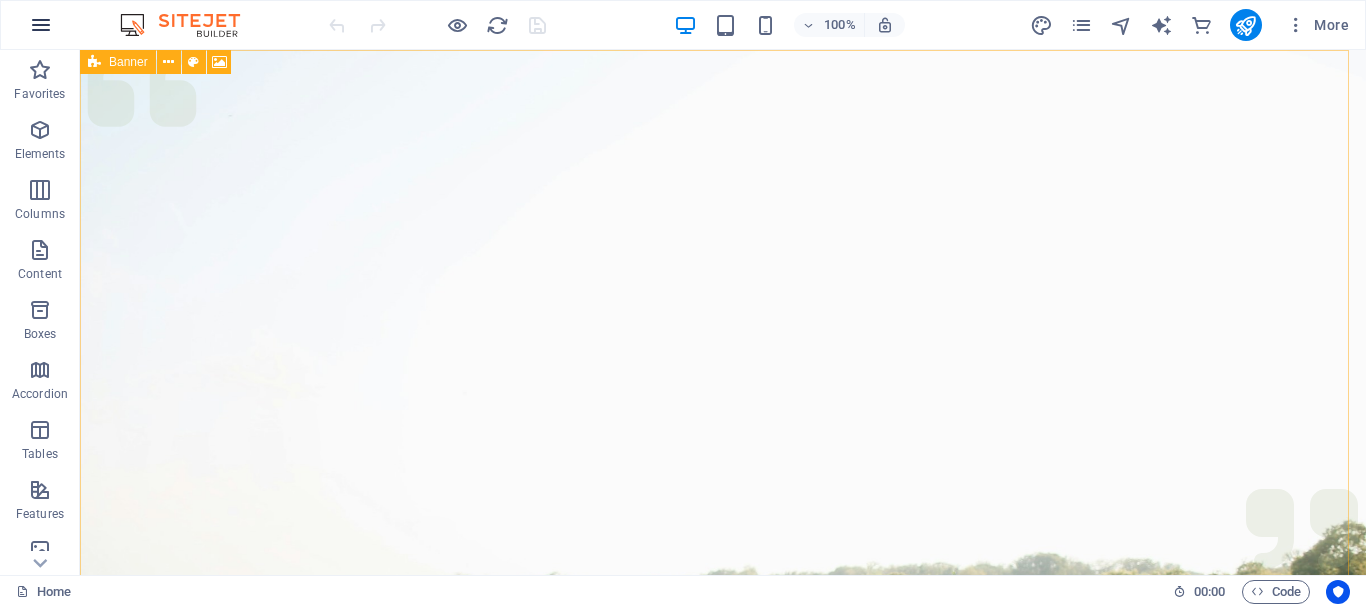 click at bounding box center (41, 25) 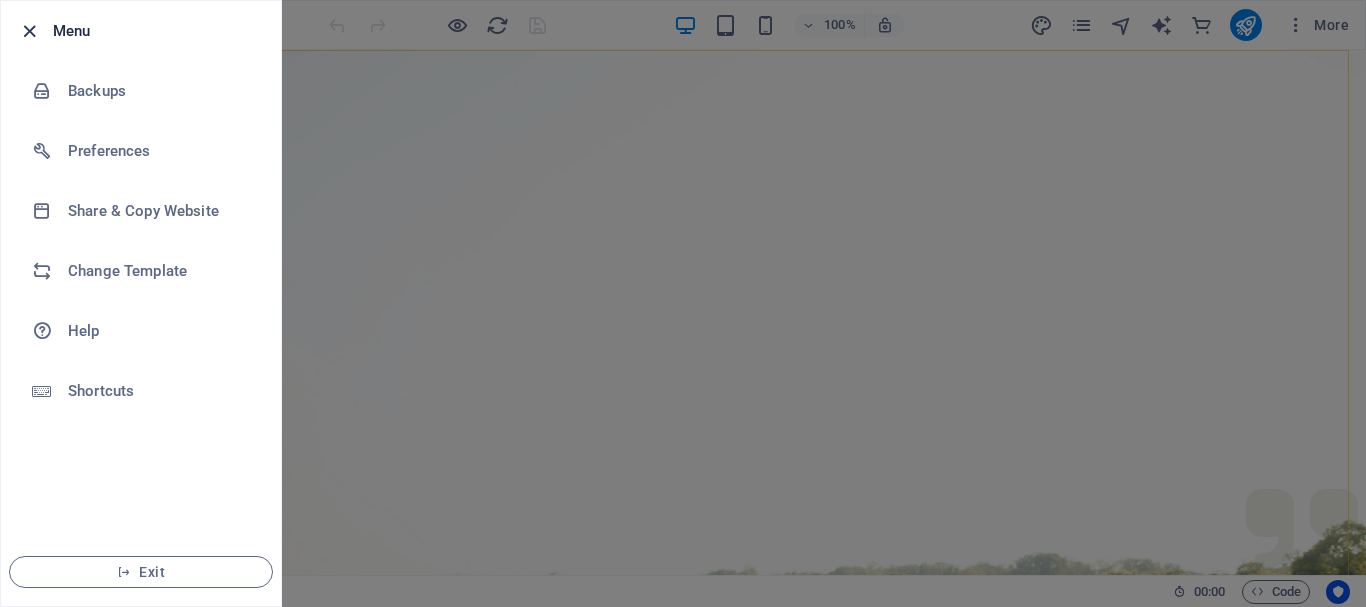 click at bounding box center (29, 31) 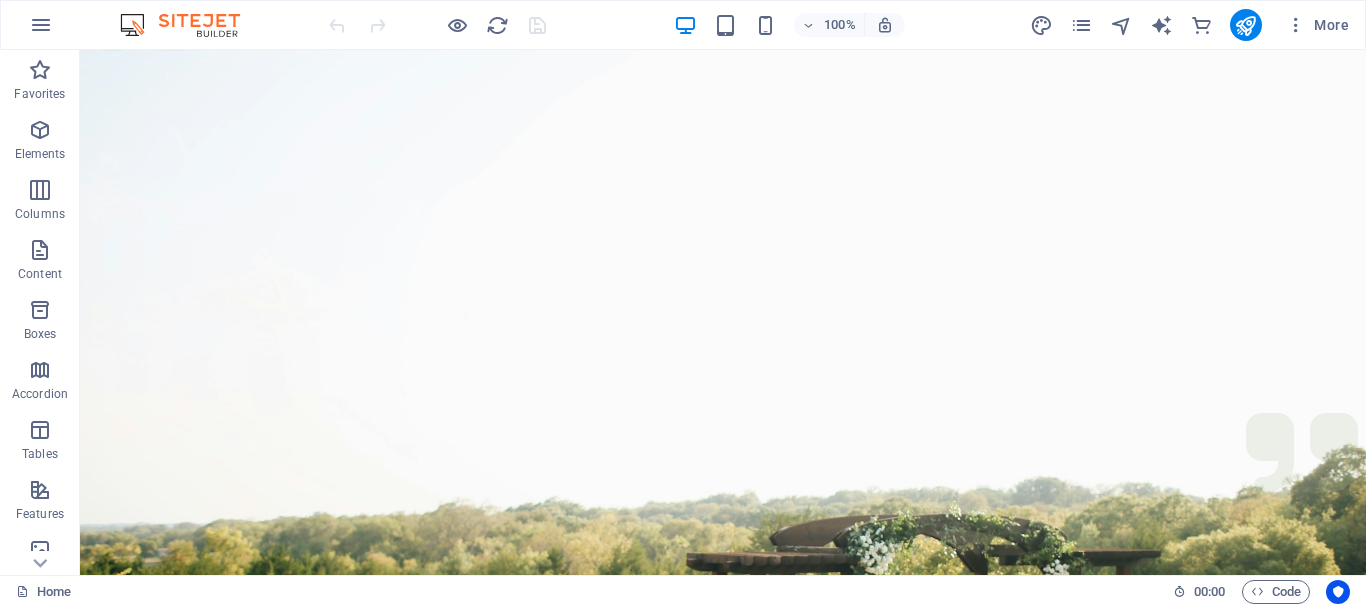 scroll, scrollTop: 54, scrollLeft: 0, axis: vertical 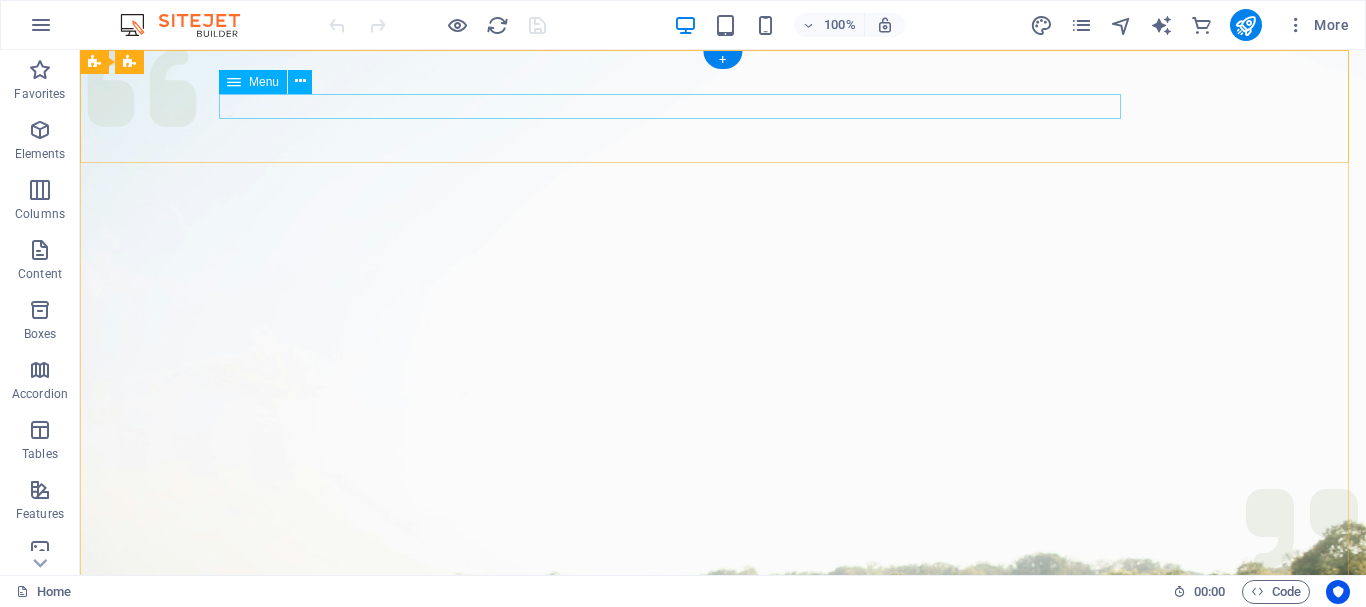 click on "Services About Team Gallery Contact" at bounding box center (723, 1059) 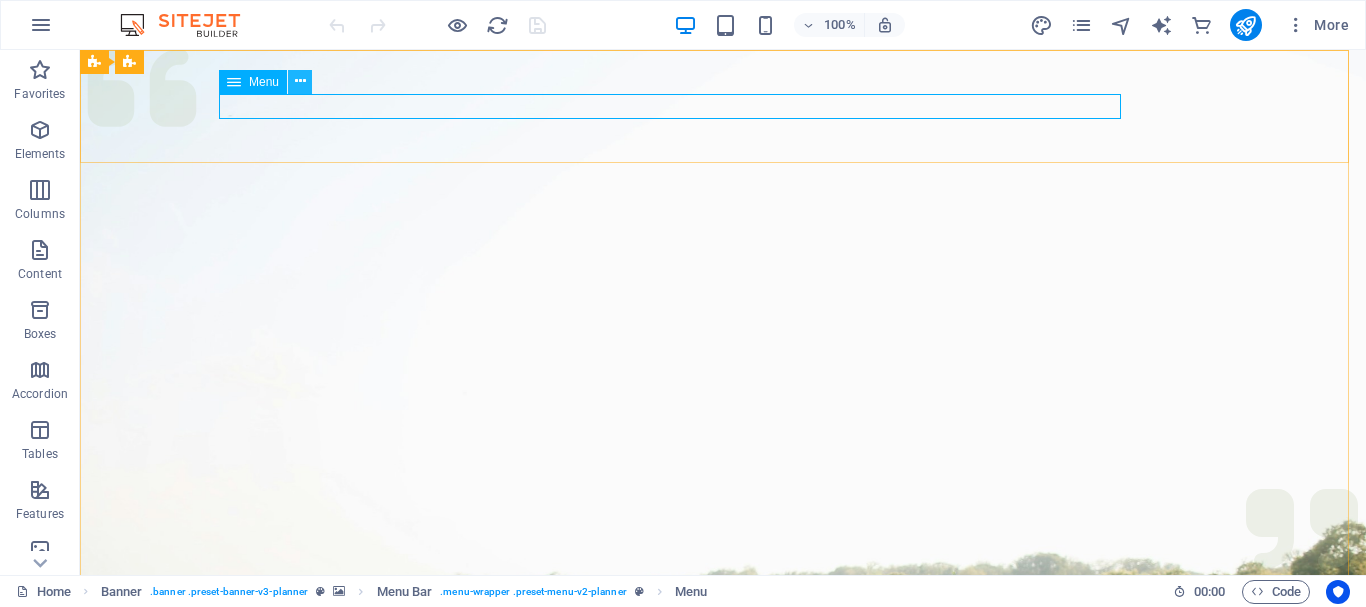 click at bounding box center (300, 81) 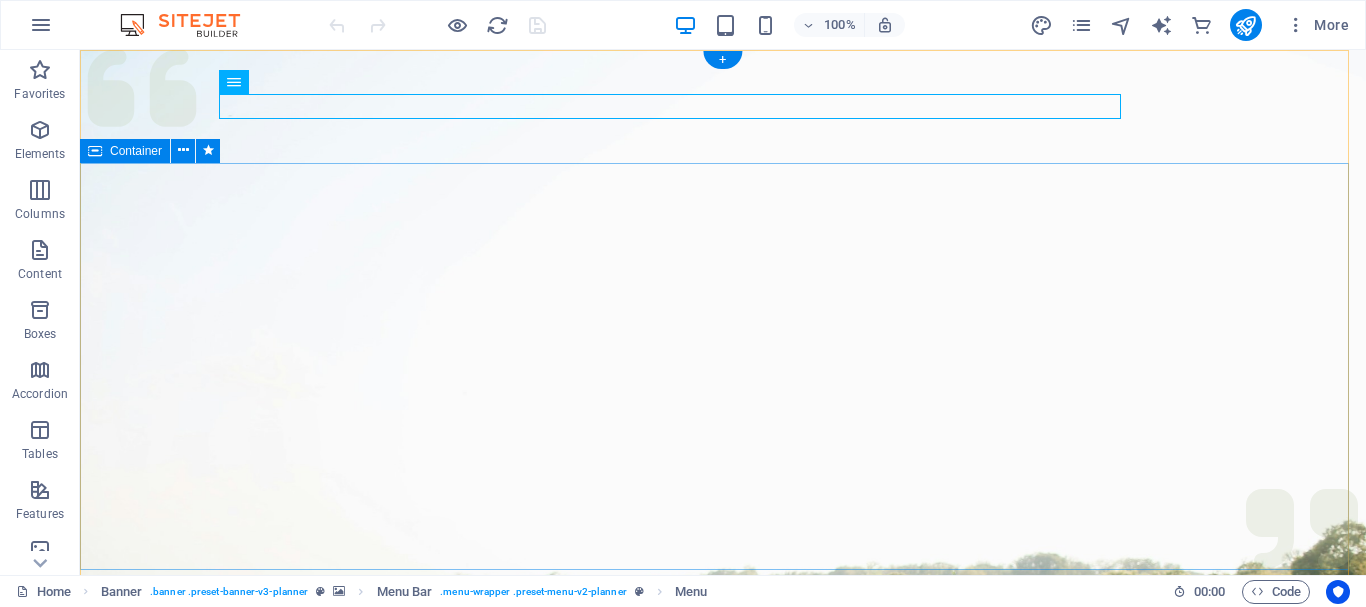 click on "Experience extraordinary life moments Plan your next event with us" at bounding box center [723, 1354] 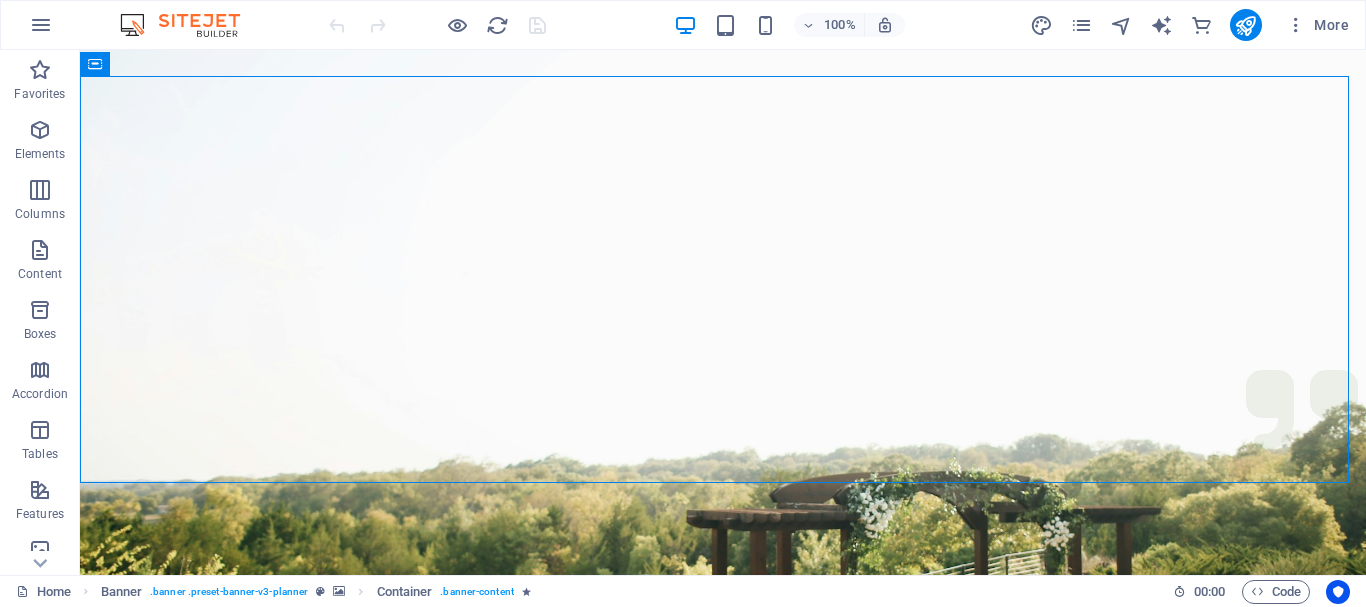 scroll, scrollTop: 87, scrollLeft: 0, axis: vertical 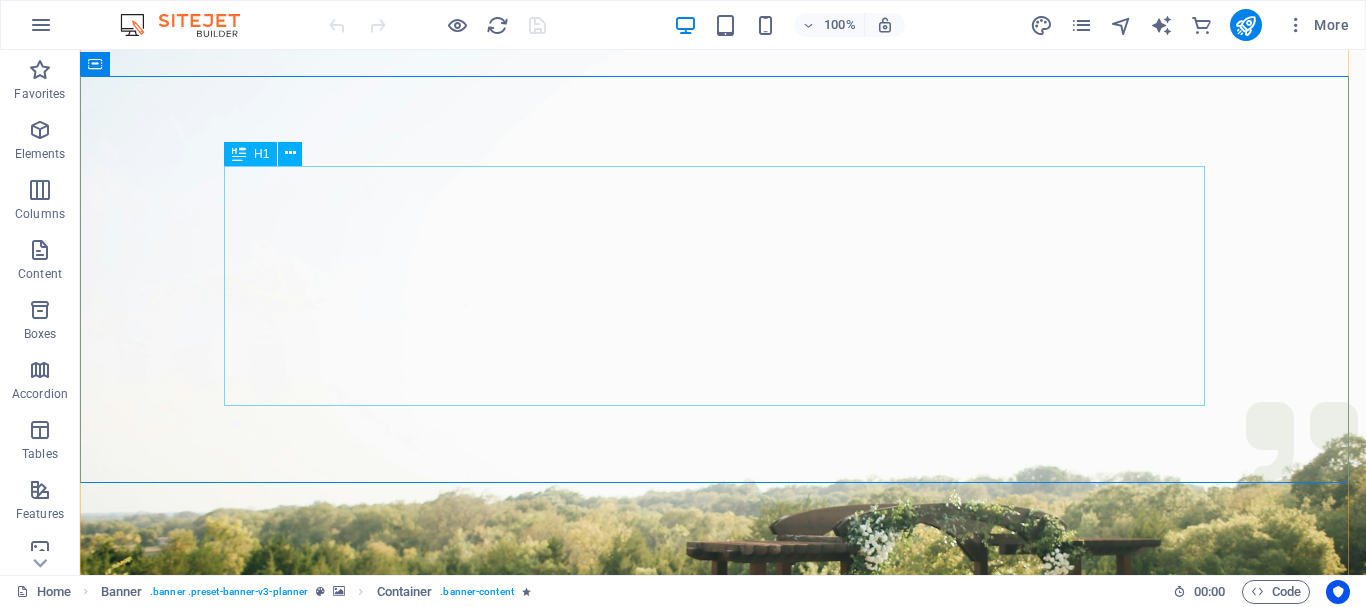 click on "Experience extraordinary life moments" at bounding box center (723, 1273) 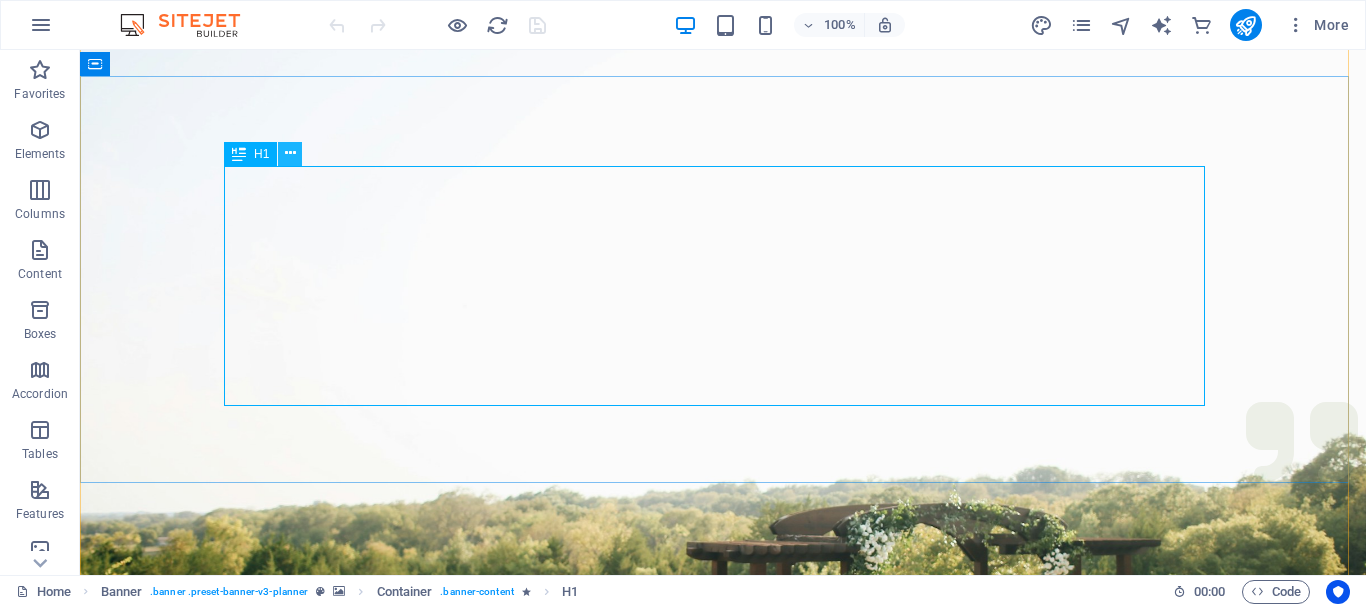 click at bounding box center [290, 154] 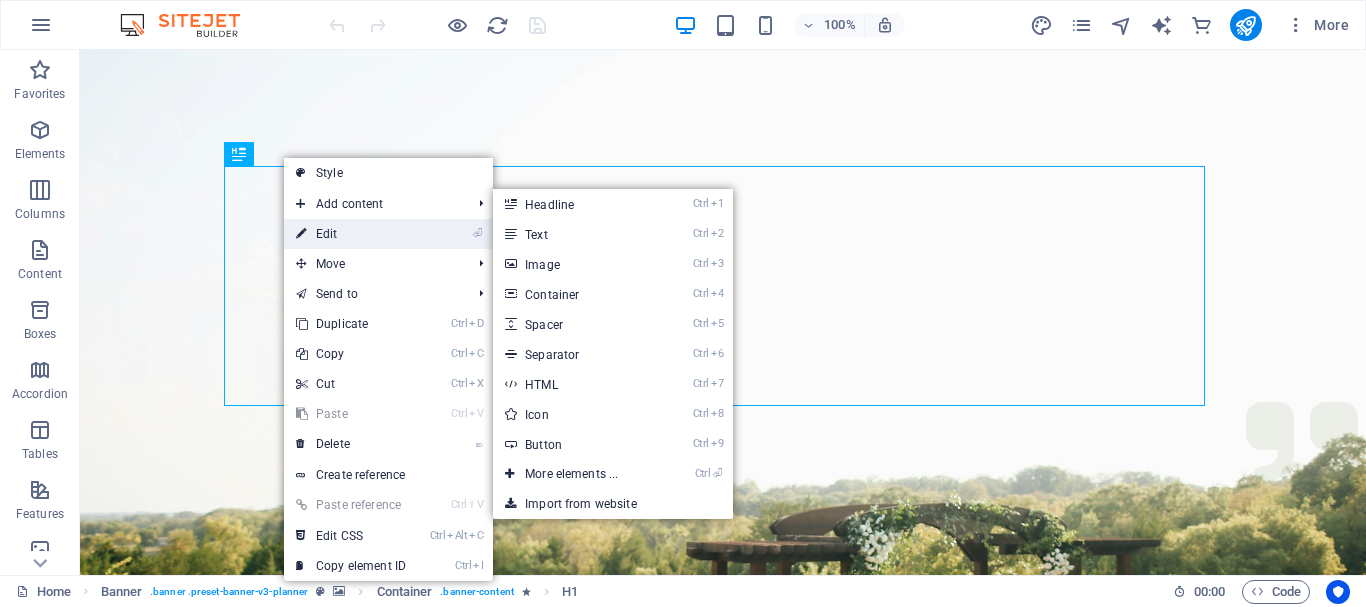 click on "⏎  Edit" at bounding box center [351, 234] 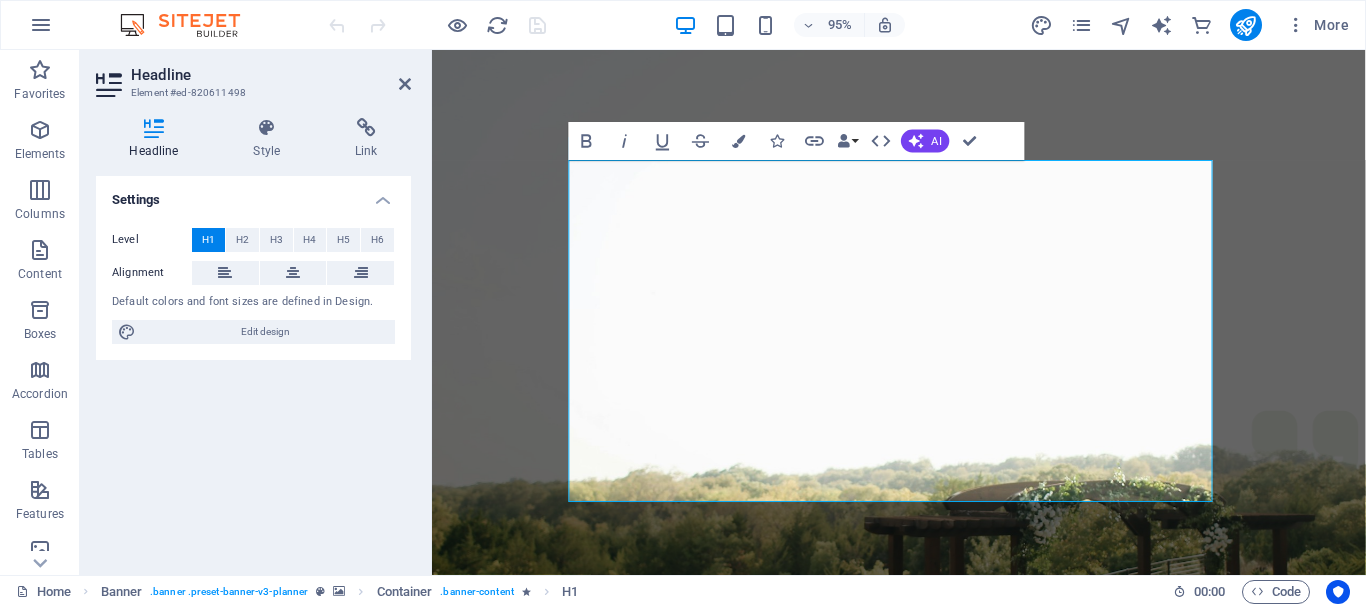 type 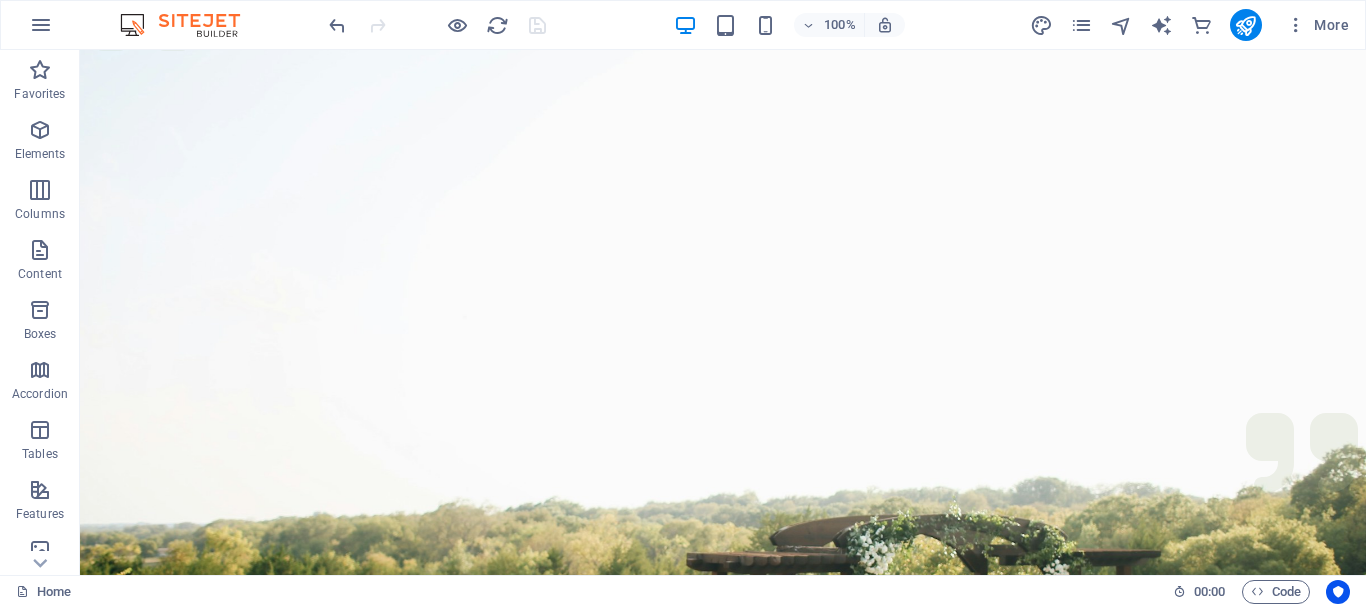 scroll, scrollTop: 22, scrollLeft: 0, axis: vertical 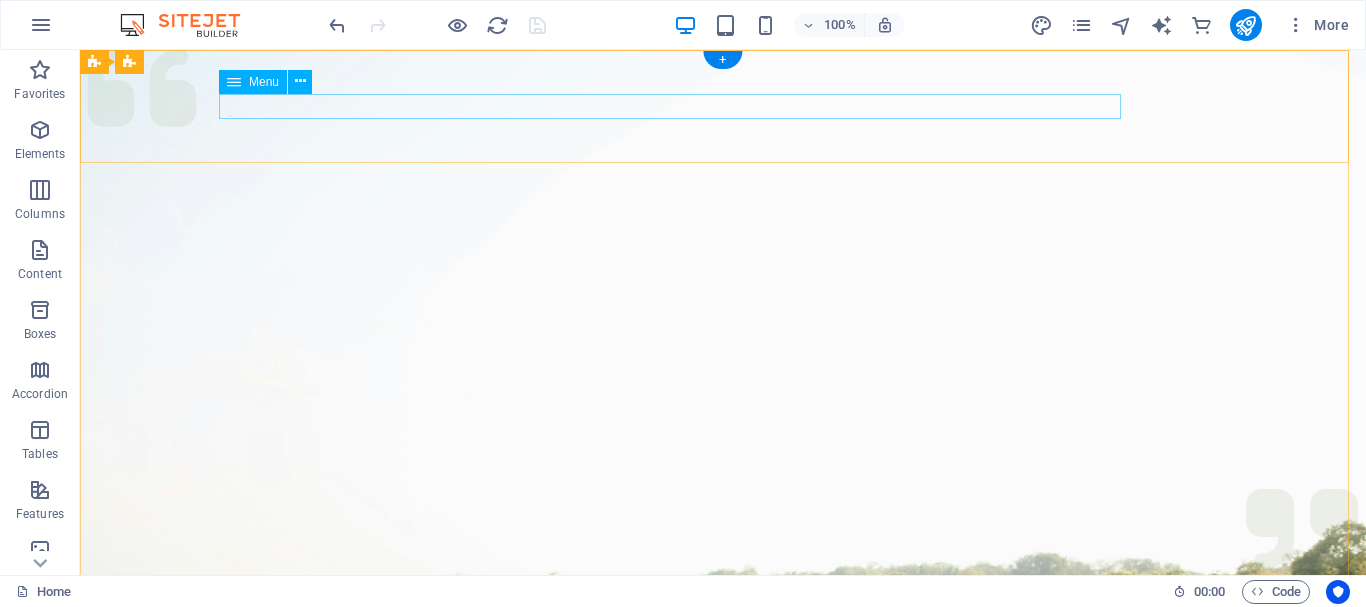 click on "Services About Team Gallery Contact" at bounding box center (723, 1059) 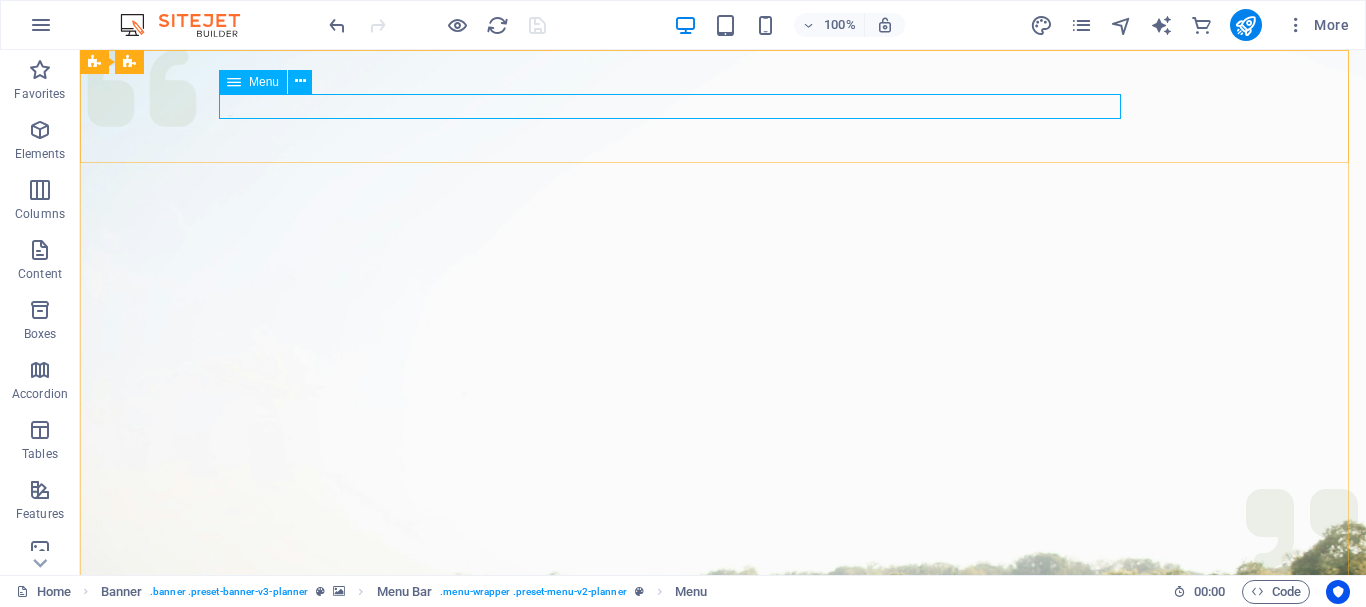 click on "Menu" at bounding box center [253, 82] 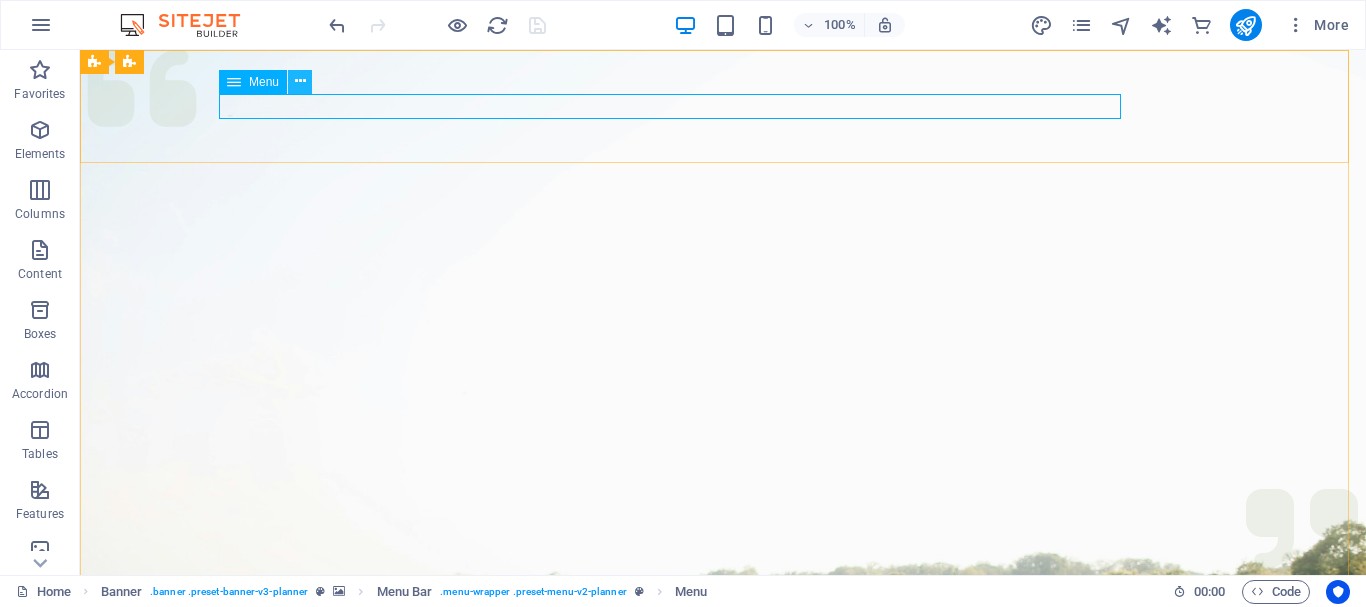 click at bounding box center [300, 81] 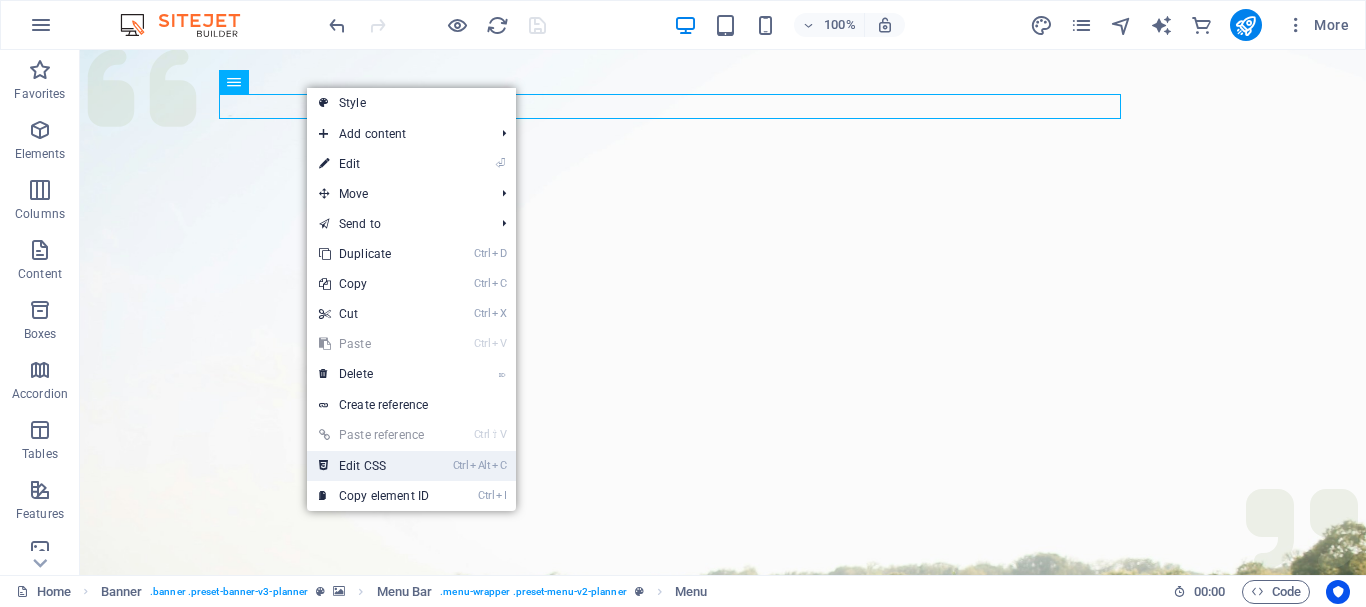 click on "Ctrl Alt C  Edit CSS" at bounding box center (374, 466) 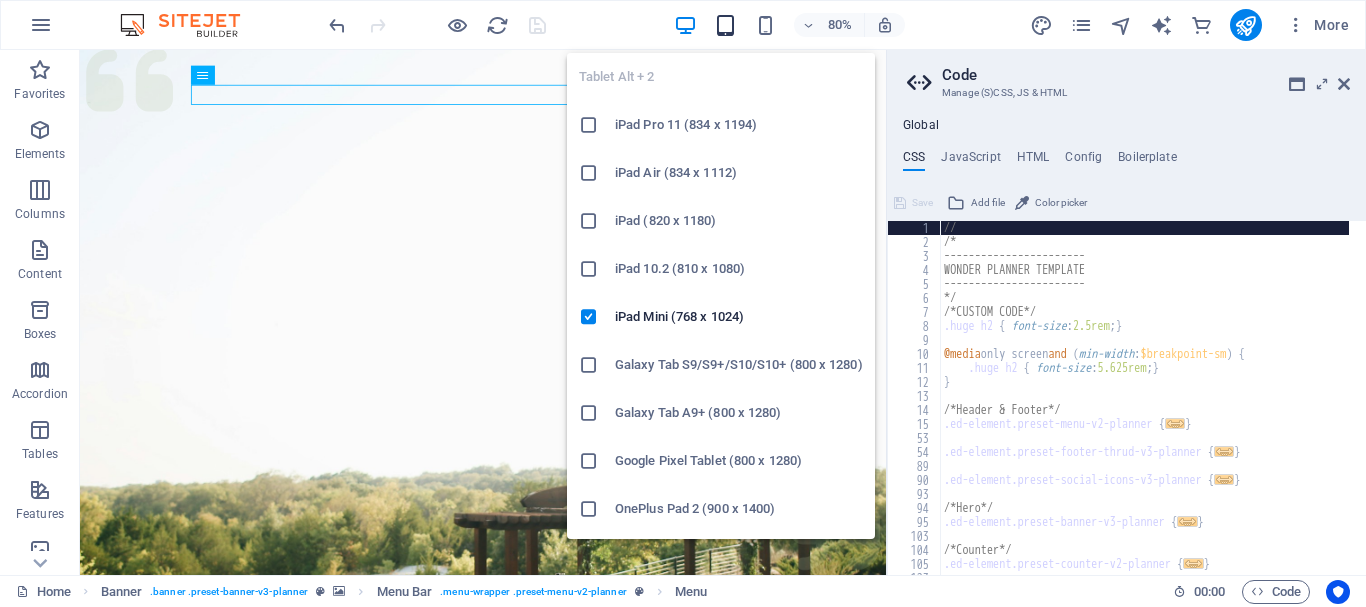 click at bounding box center [725, 25] 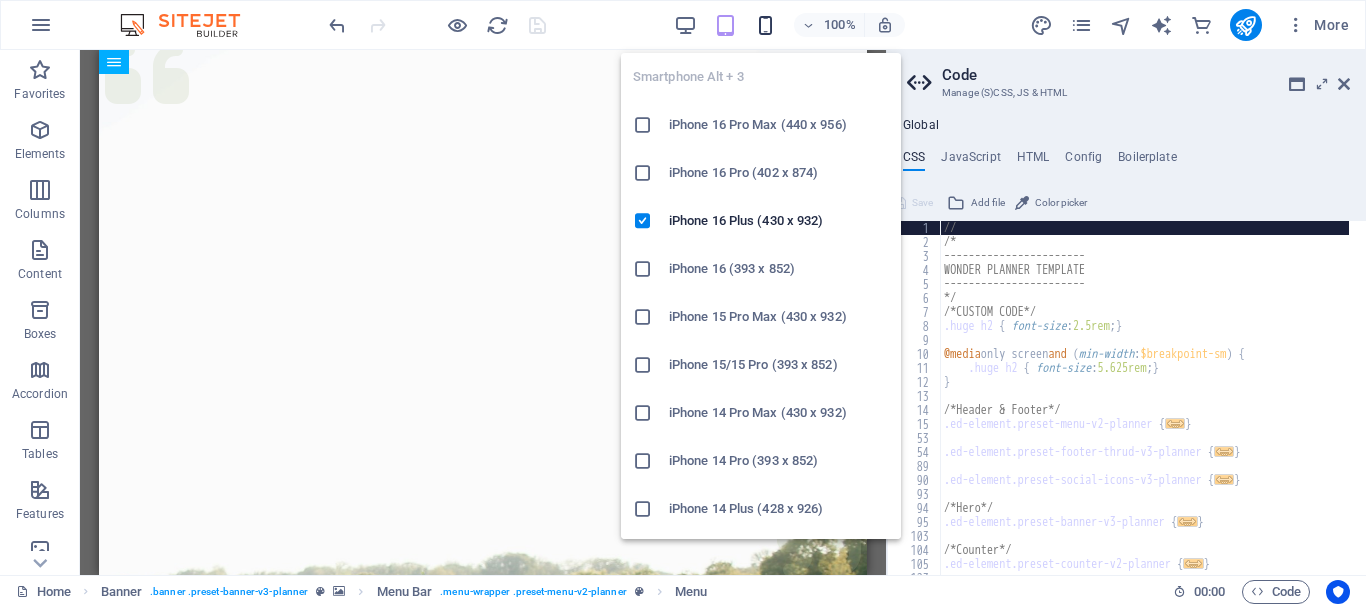 click at bounding box center (765, 25) 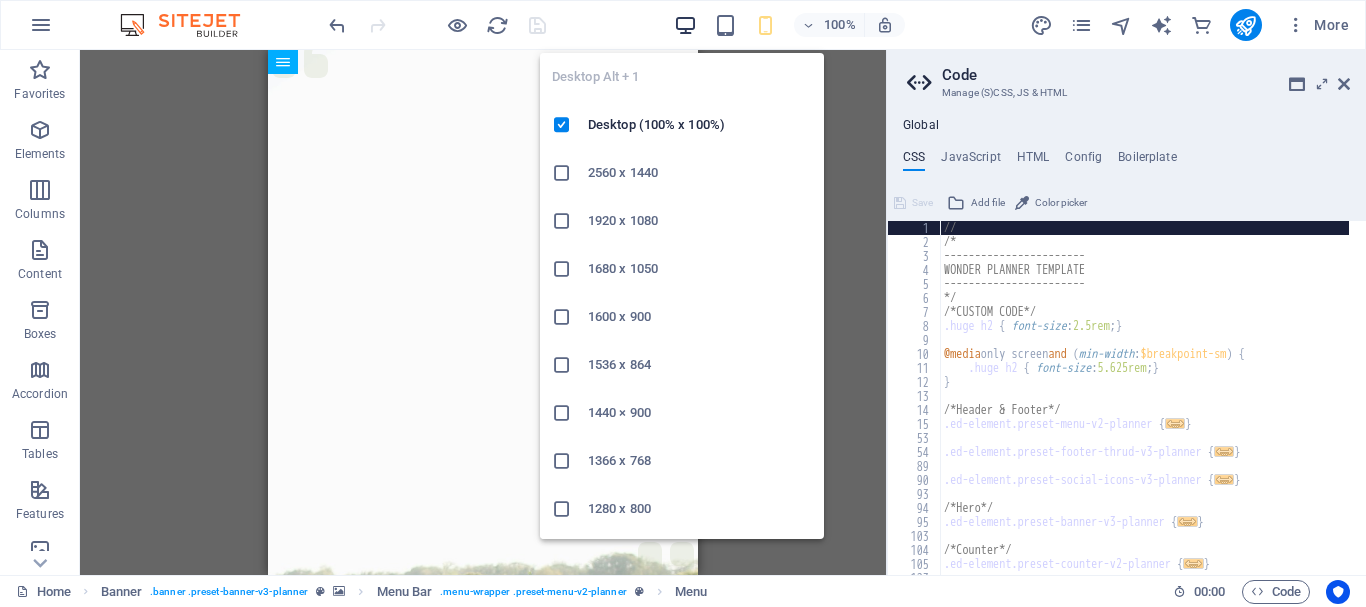 click at bounding box center [685, 25] 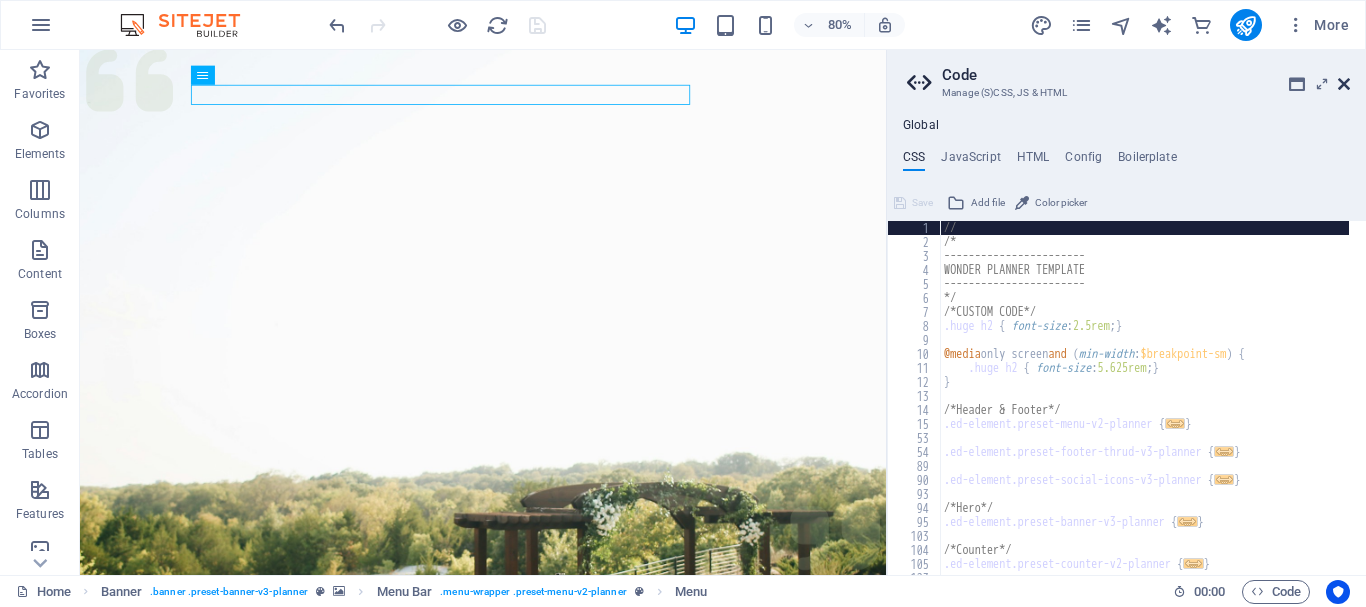 click at bounding box center (1344, 84) 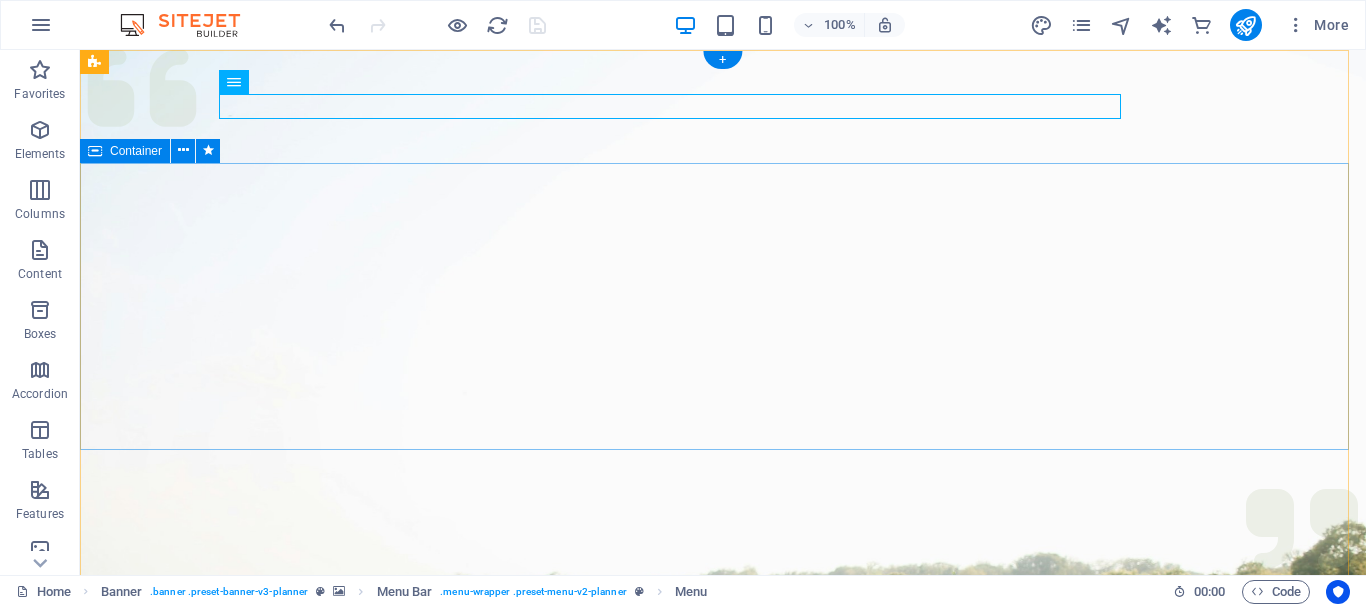 click on "Great Tours & Travels Plan your next event with us" at bounding box center (723, 1294) 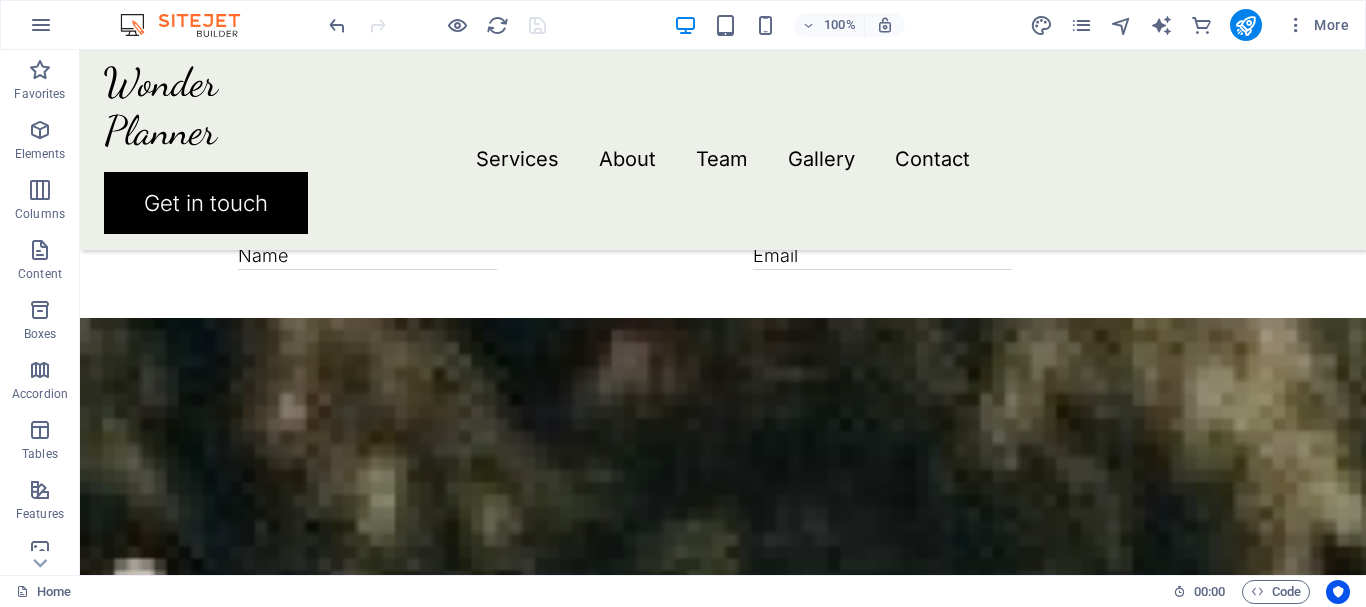 scroll, scrollTop: 4804, scrollLeft: 0, axis: vertical 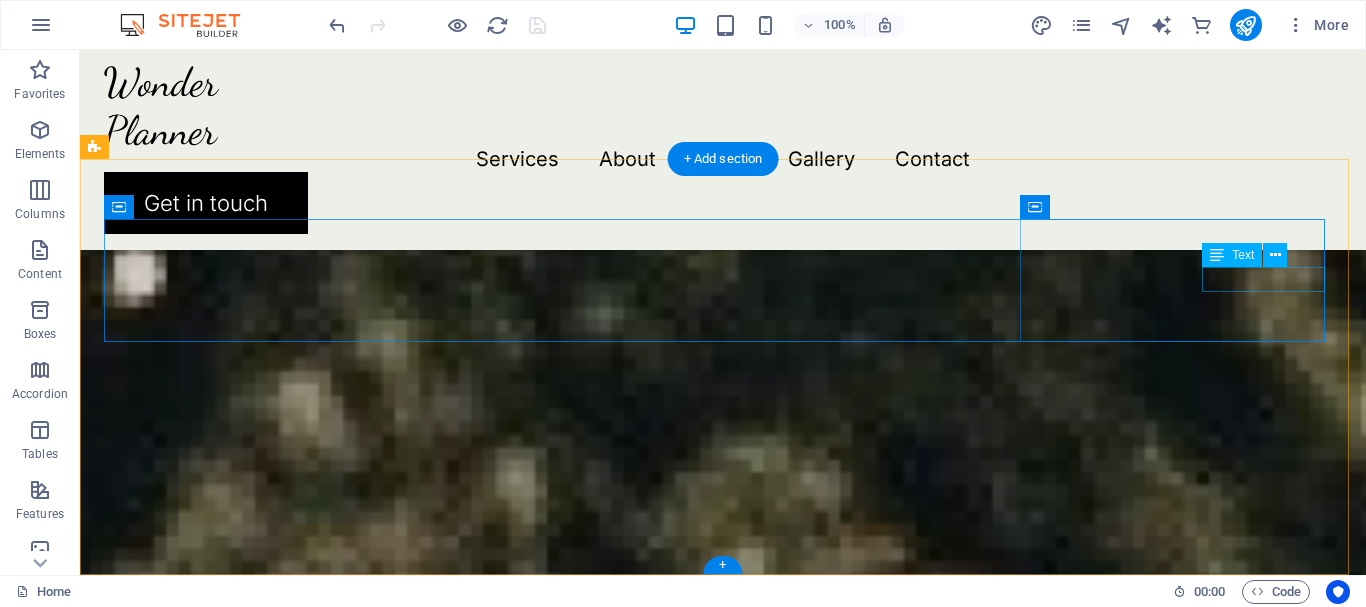click on "0123 - 456789" at bounding box center [723, 2963] 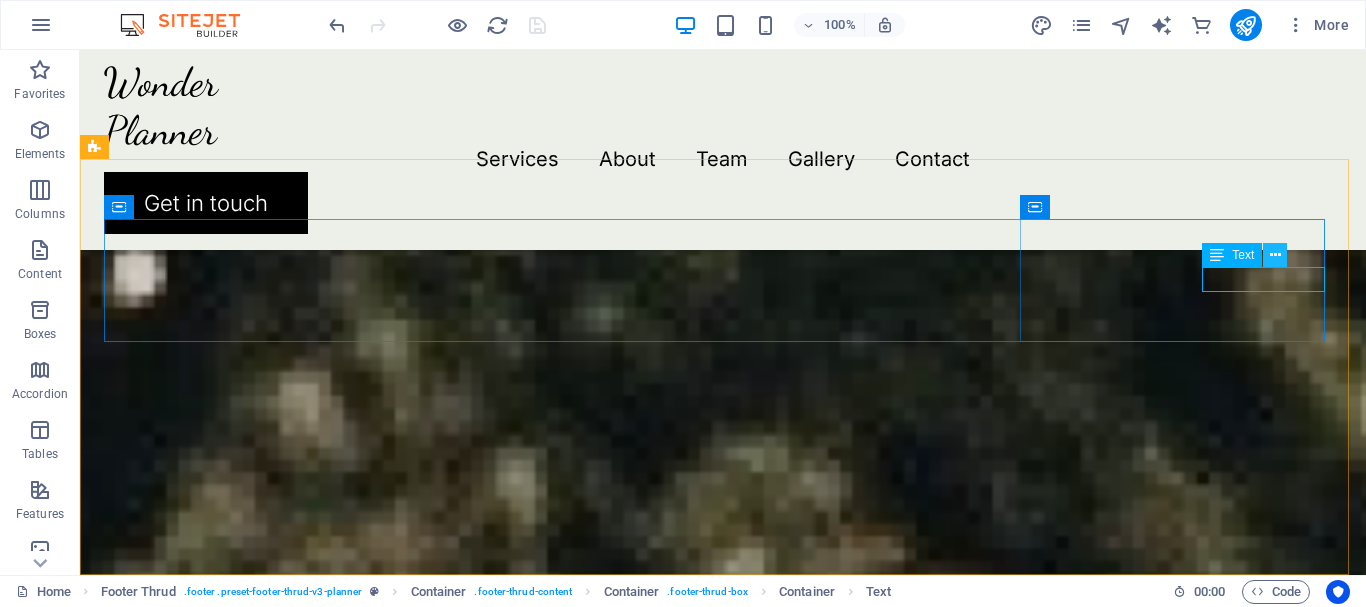 click at bounding box center [1275, 255] 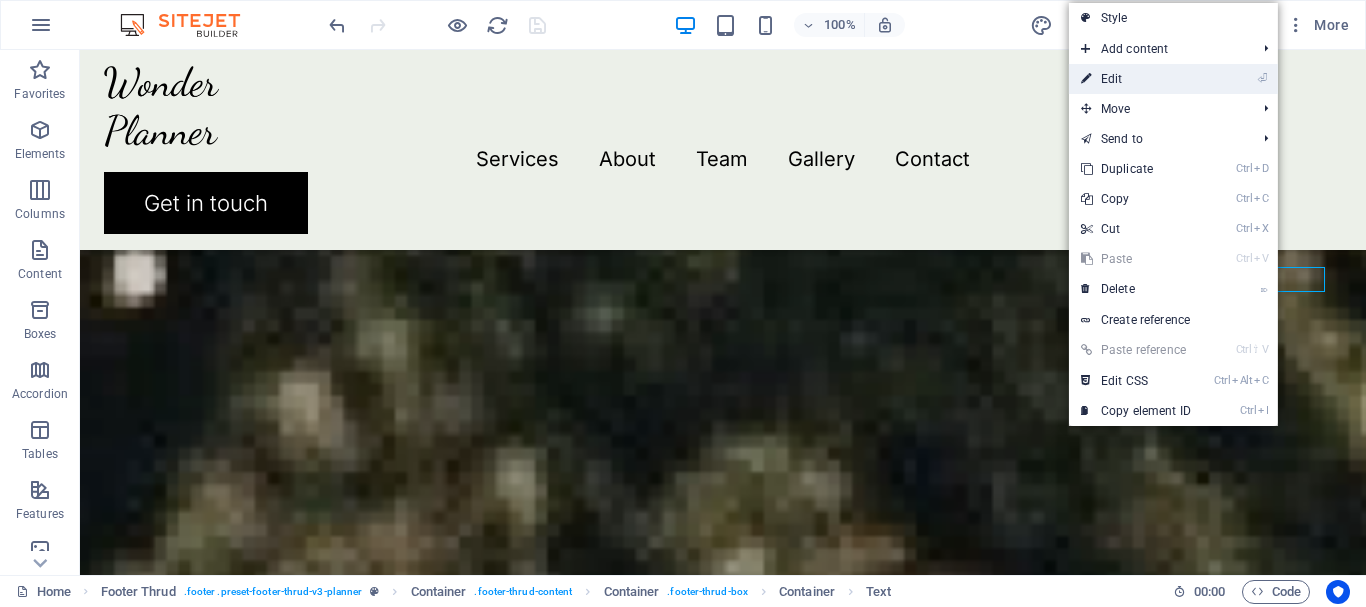 click on "⏎  Edit" at bounding box center [1136, 79] 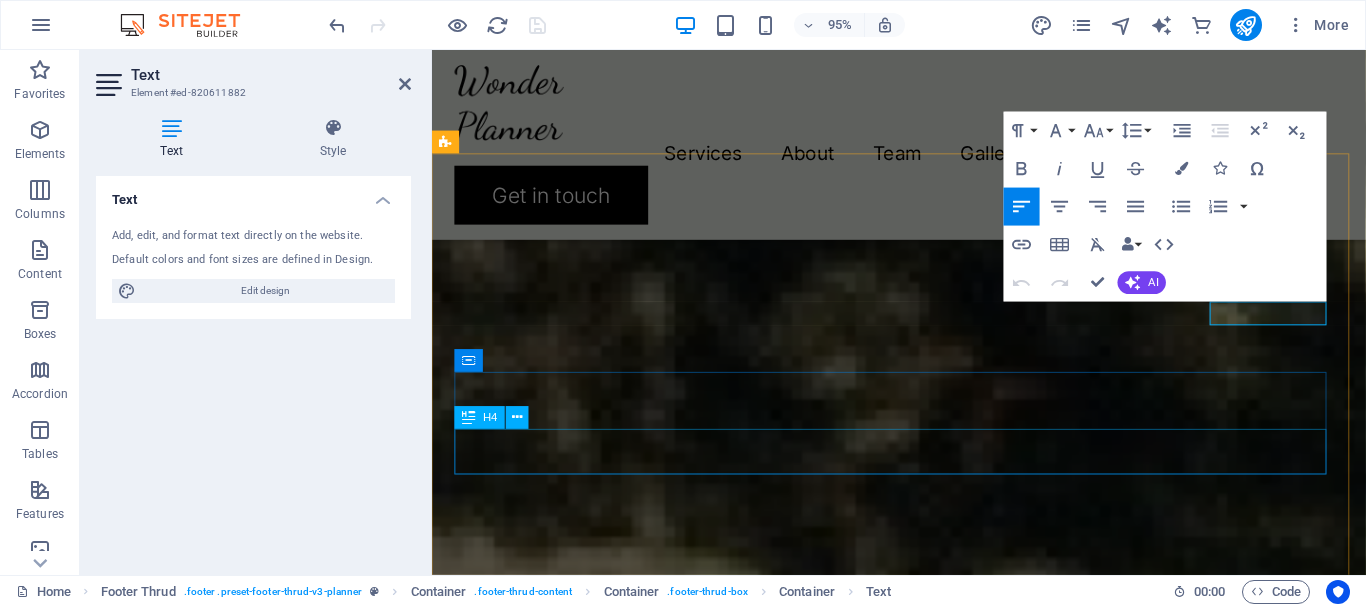 scroll, scrollTop: 5005, scrollLeft: 0, axis: vertical 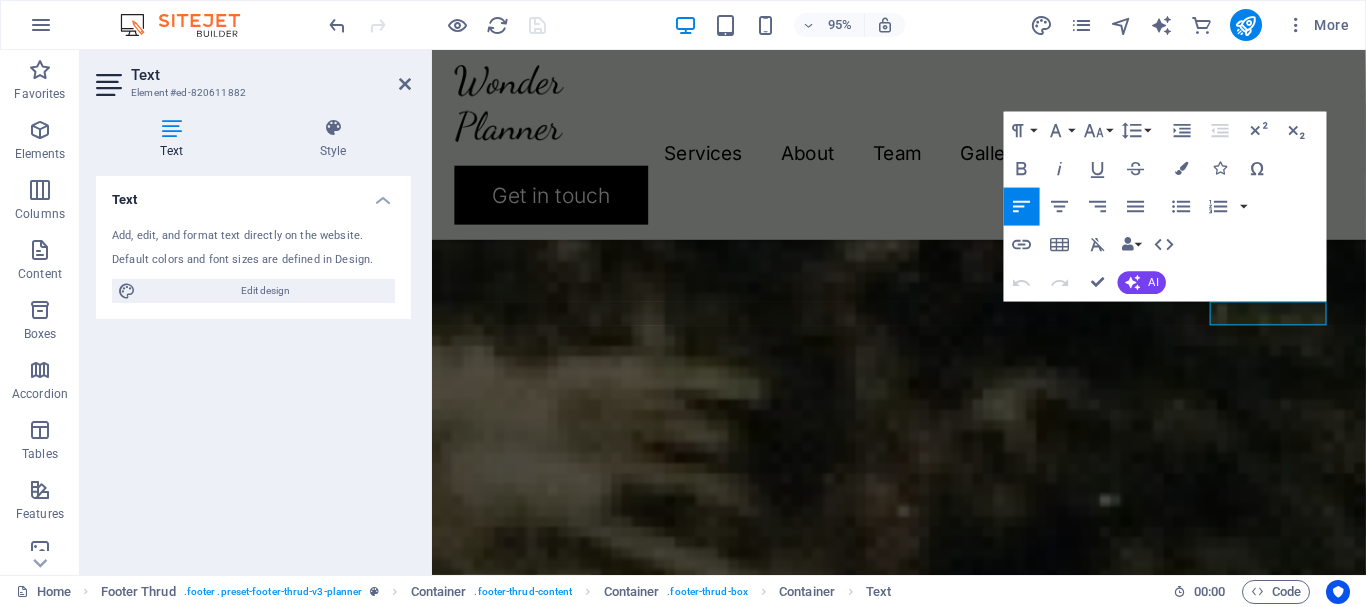 type 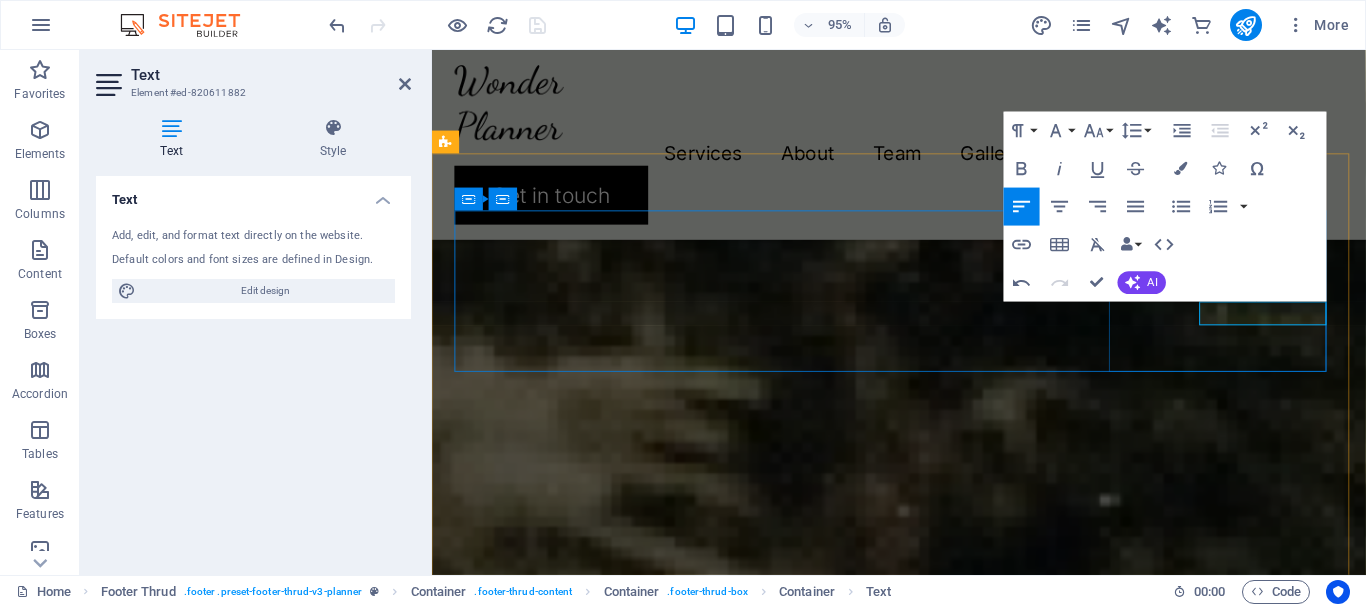 click on "[PHONE]" at bounding box center [493, 2962] 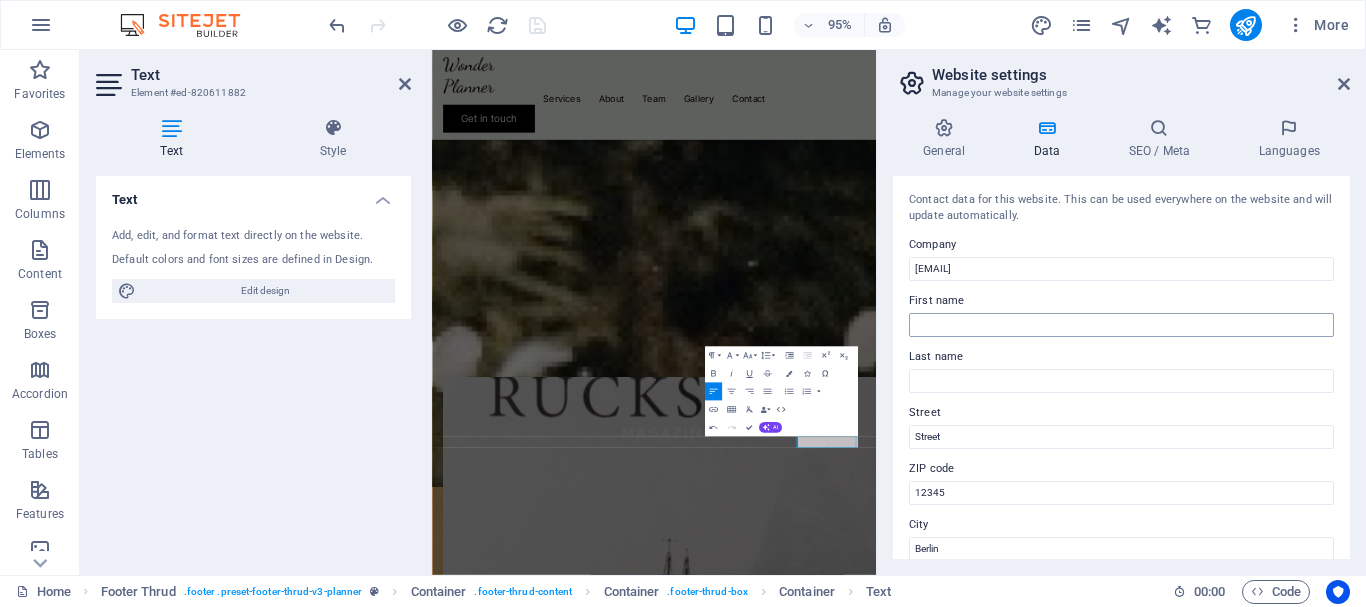click on "First name" at bounding box center (1121, 325) 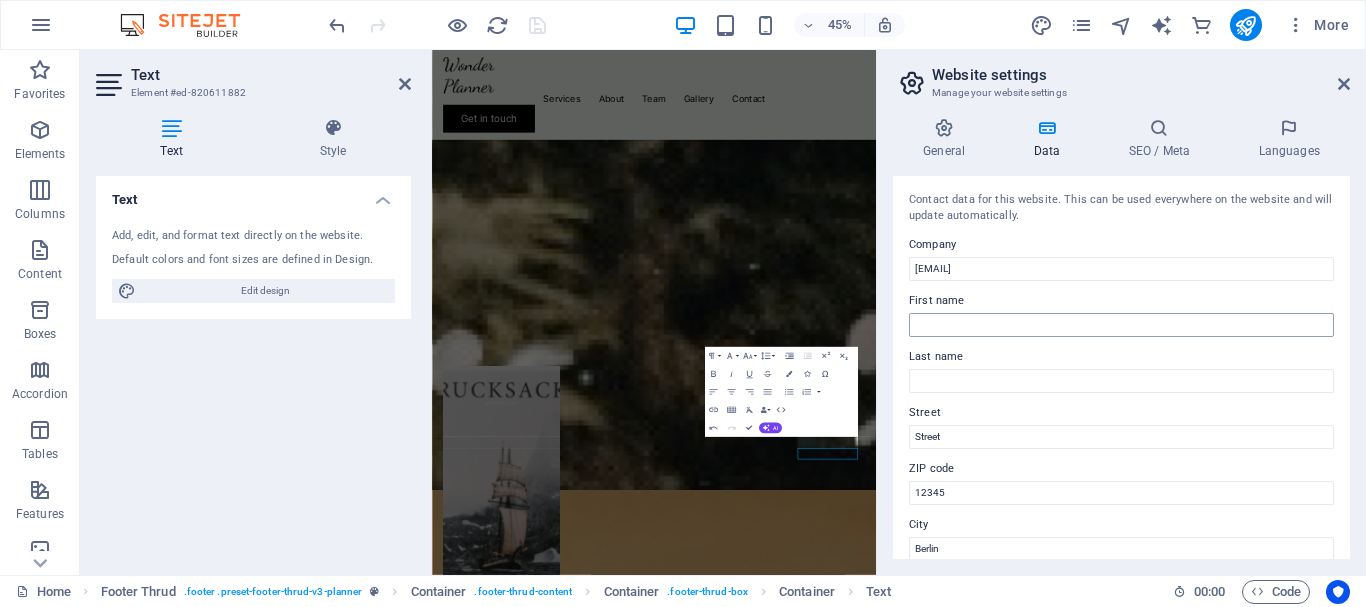 scroll, scrollTop: 4385, scrollLeft: 0, axis: vertical 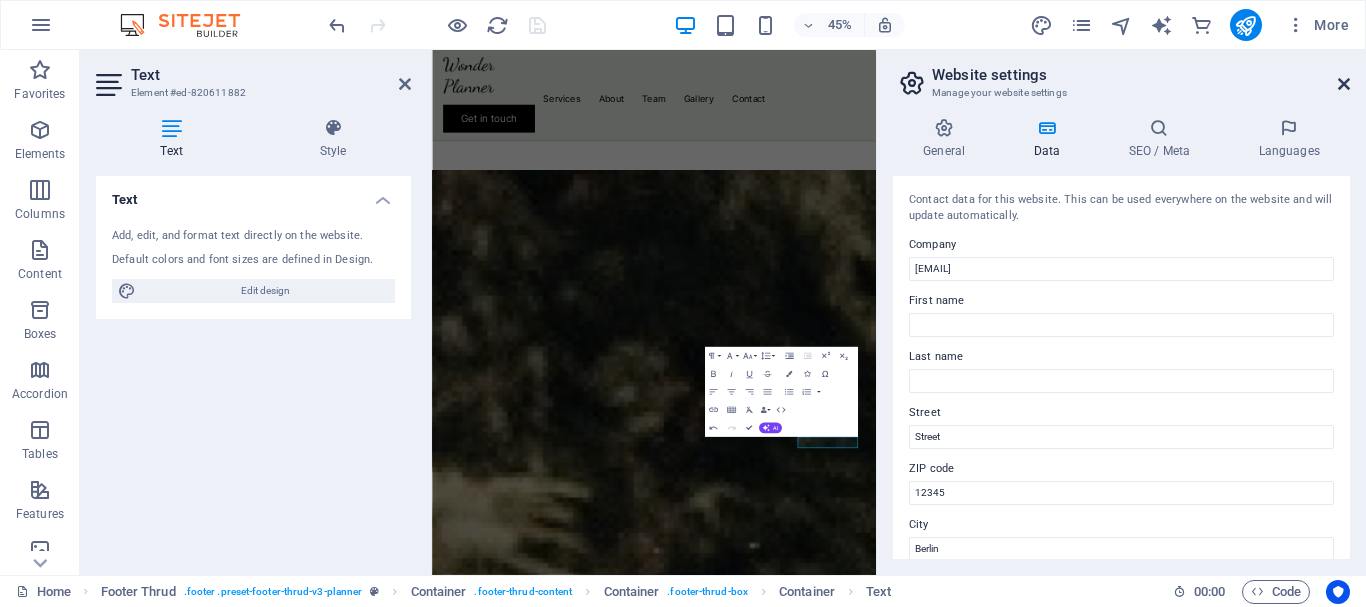 click at bounding box center (1344, 84) 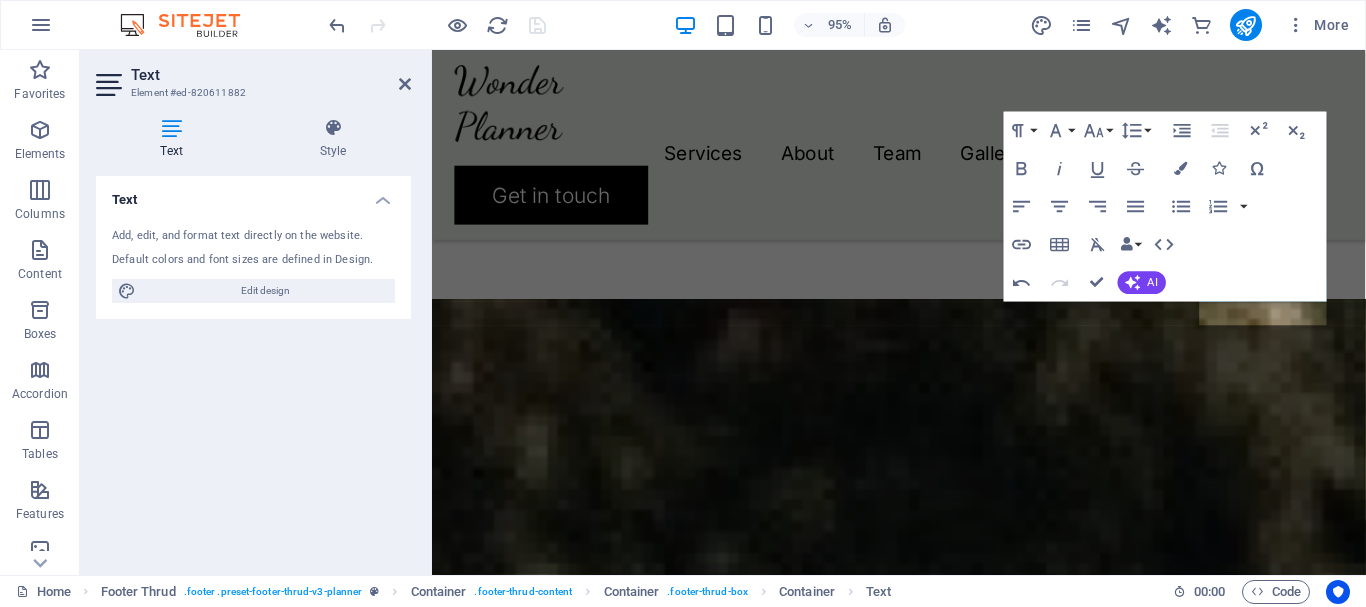scroll, scrollTop: 5005, scrollLeft: 0, axis: vertical 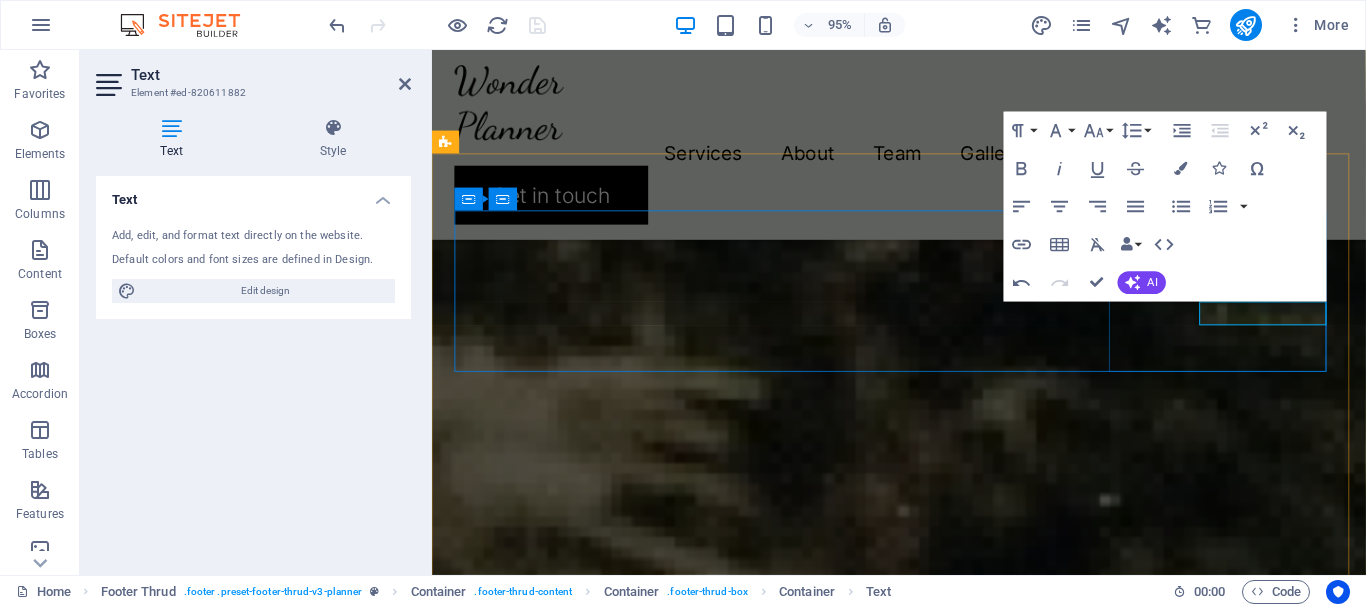 click on "[PHONE]" at bounding box center [493, 2962] 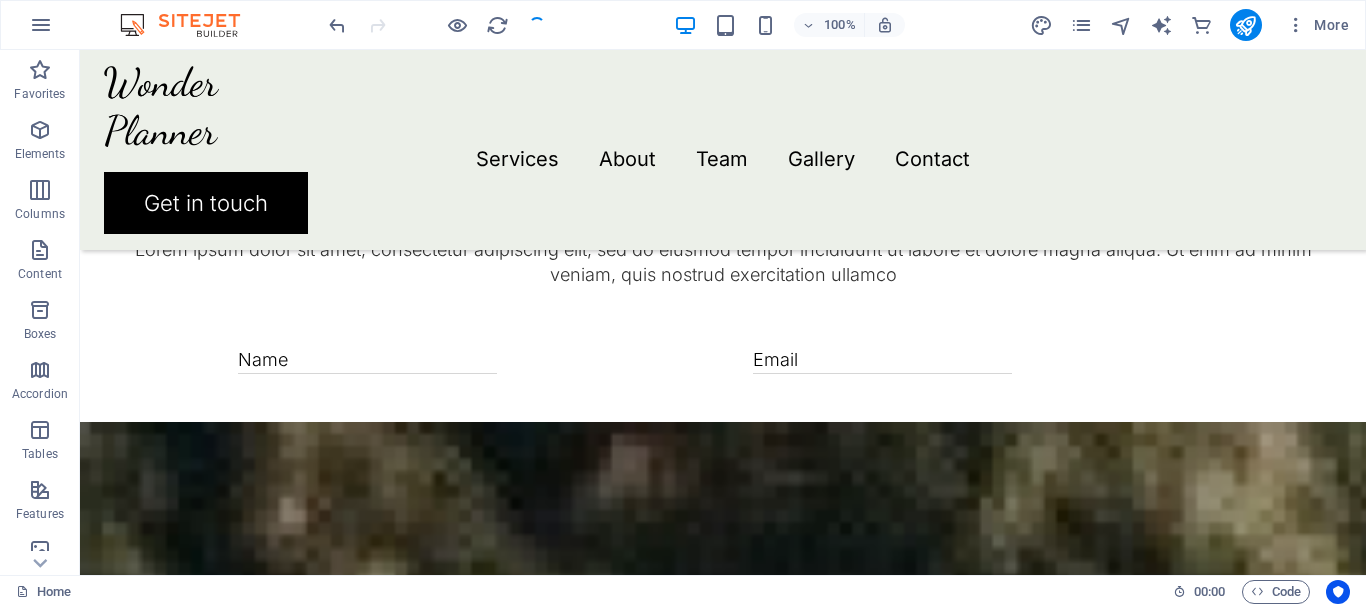 scroll, scrollTop: 4804, scrollLeft: 0, axis: vertical 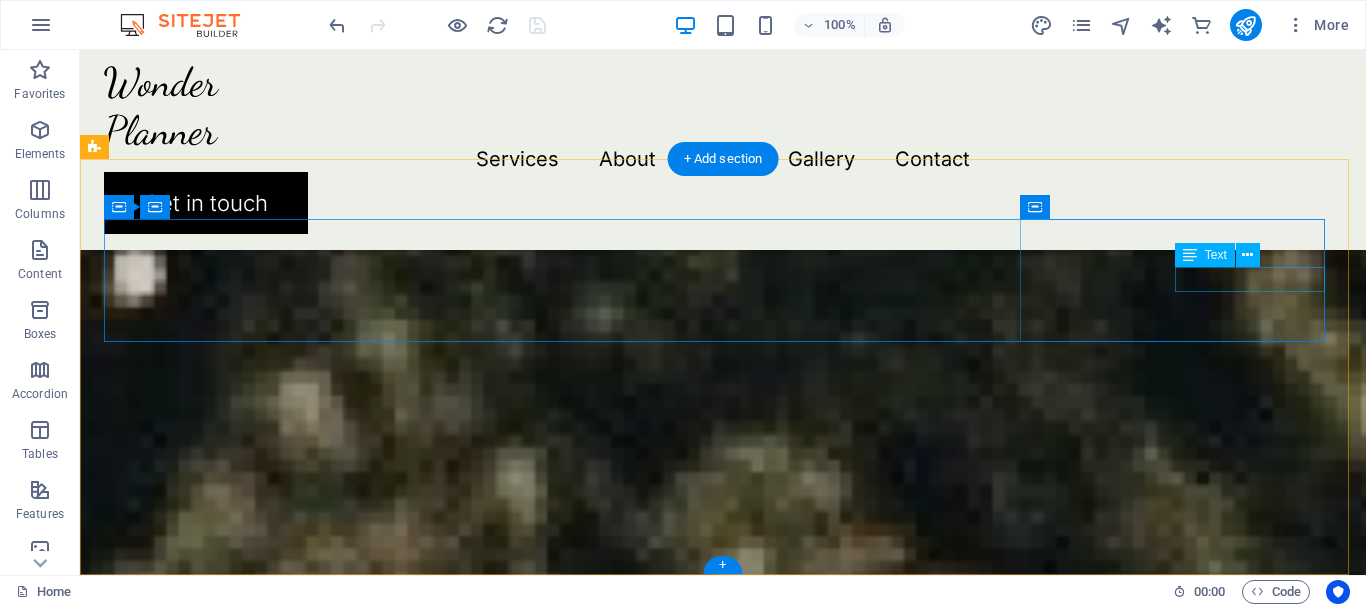 click on "[PHONE]" at bounding box center (723, 2963) 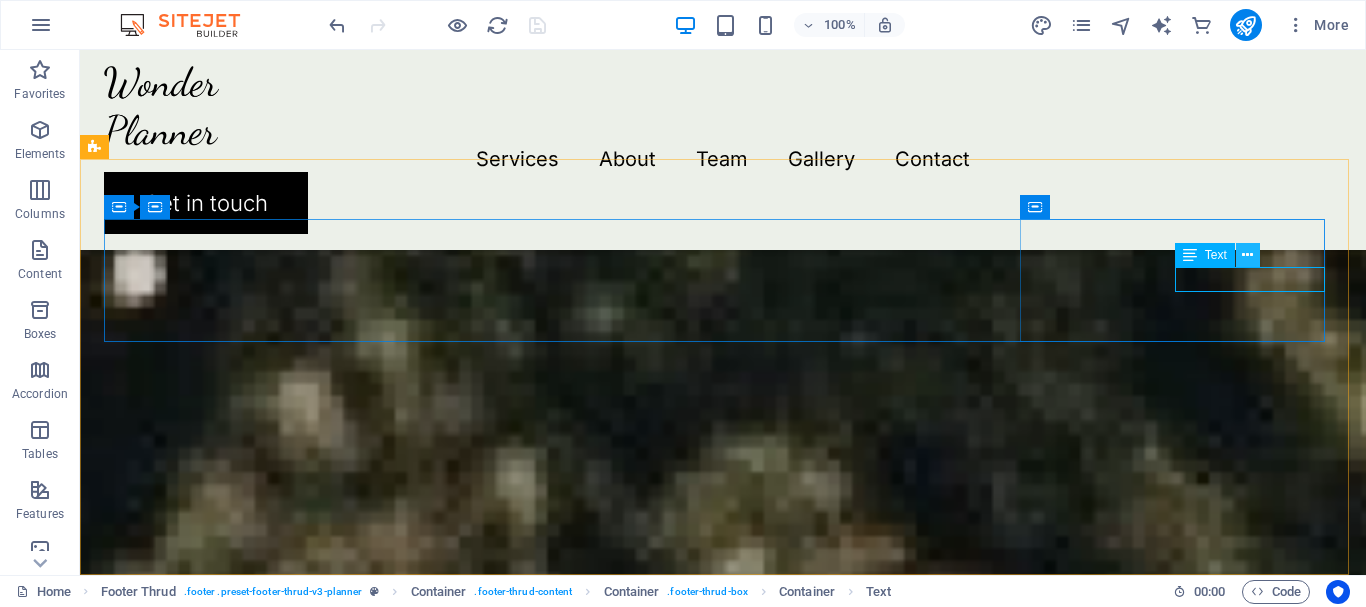 click at bounding box center (1247, 255) 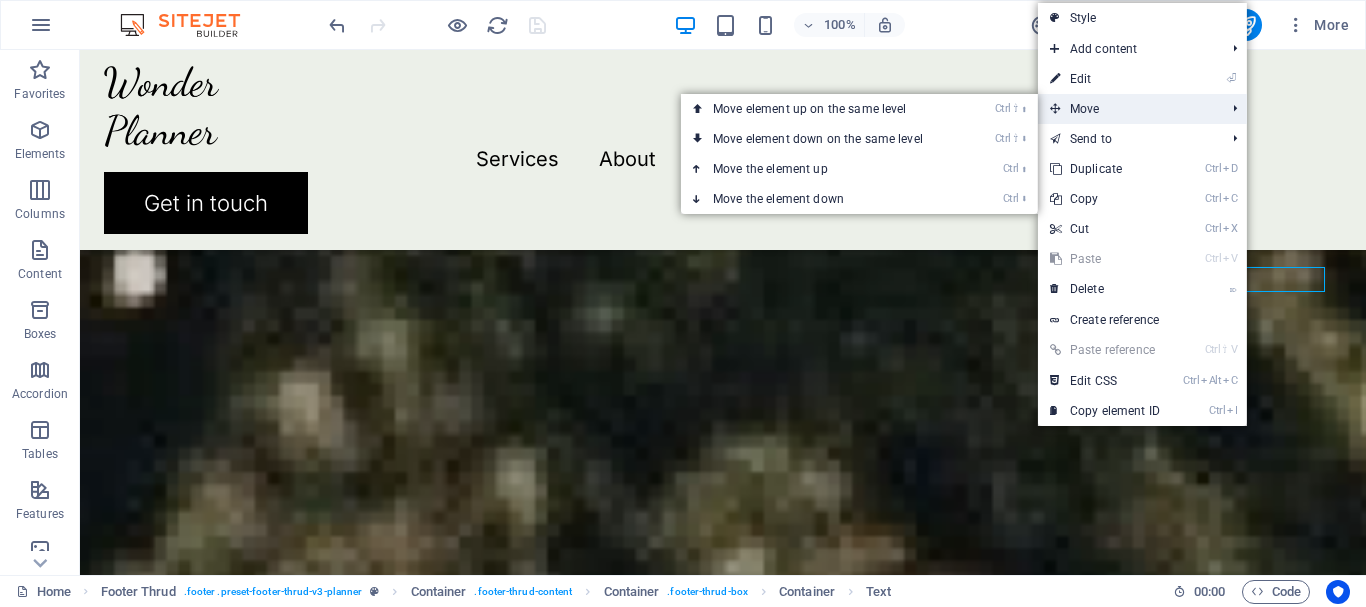 click on "Move" at bounding box center (1127, 109) 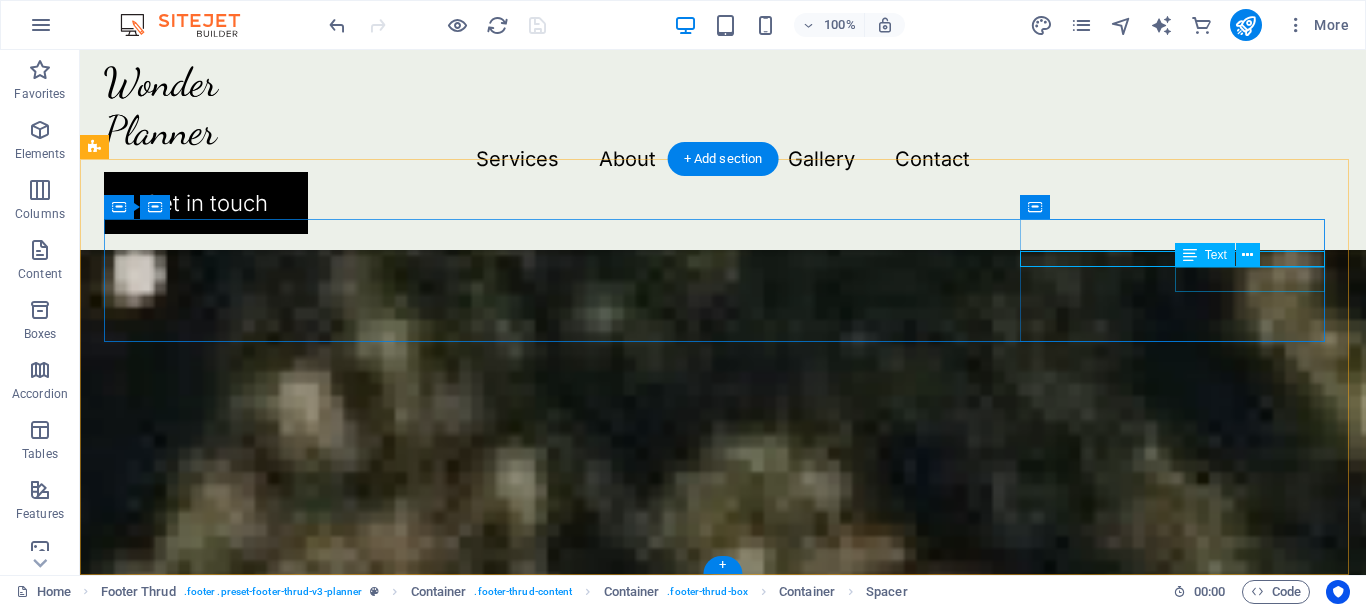 click on "[PHONE]" at bounding box center (723, 2963) 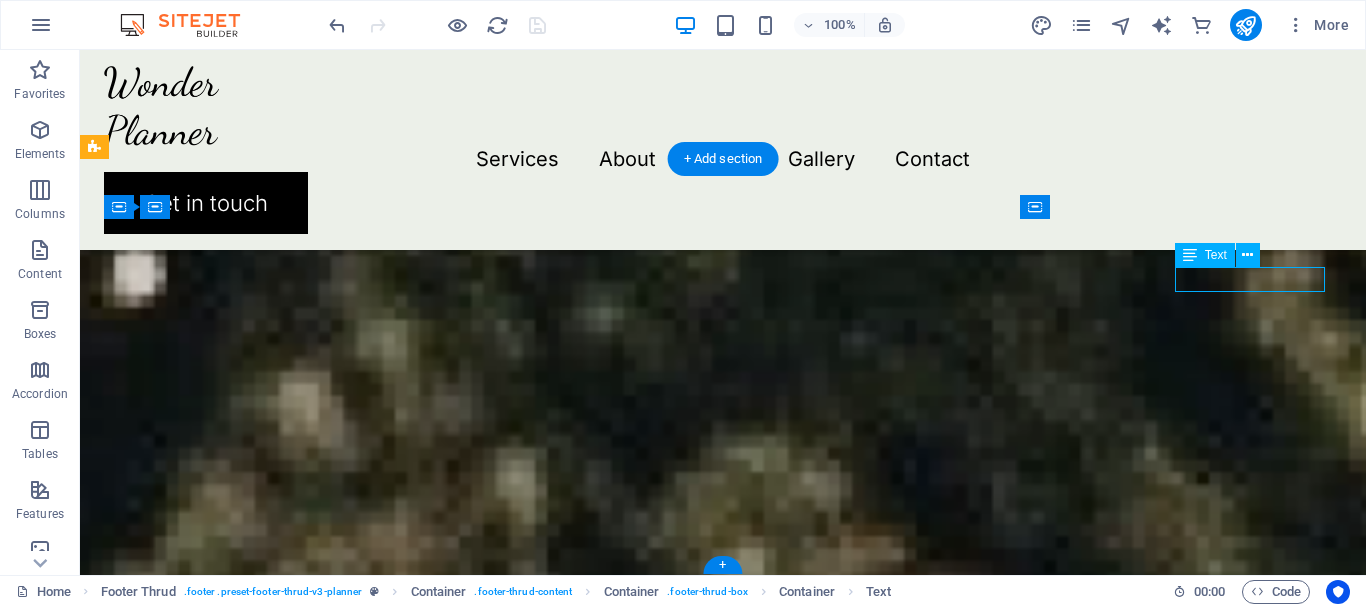 drag, startPoint x: 1294, startPoint y: 276, endPoint x: 1233, endPoint y: 279, distance: 61.073727 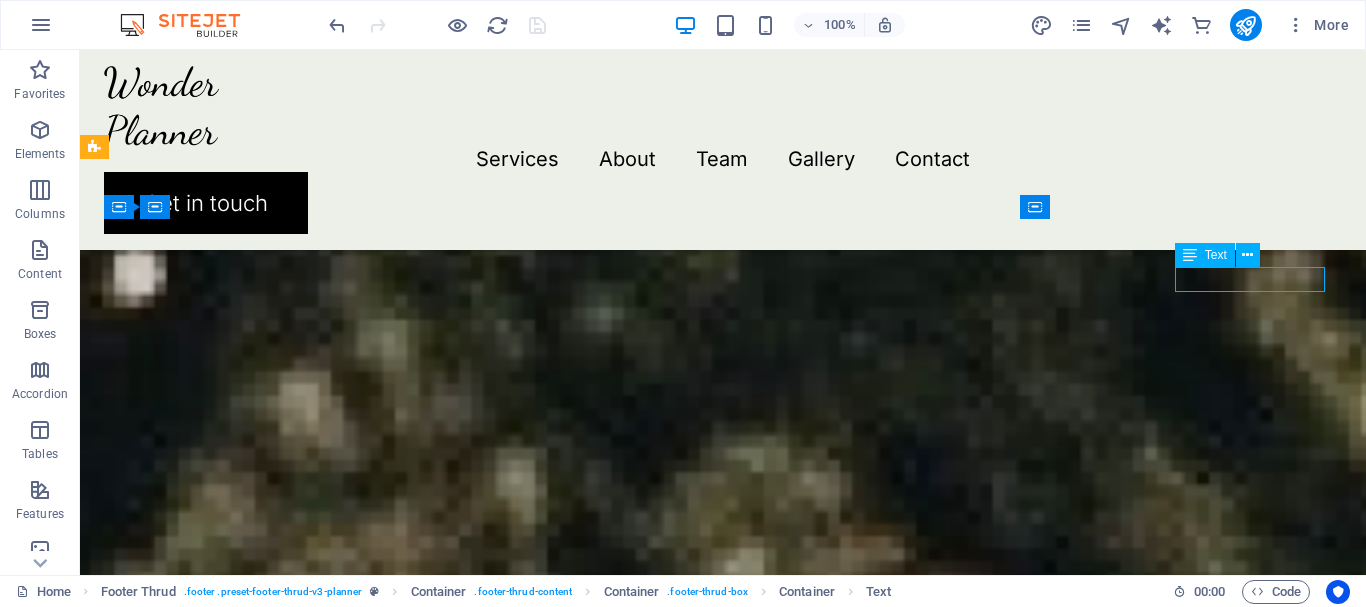 drag, startPoint x: 1212, startPoint y: 257, endPoint x: 1195, endPoint y: 255, distance: 17.117243 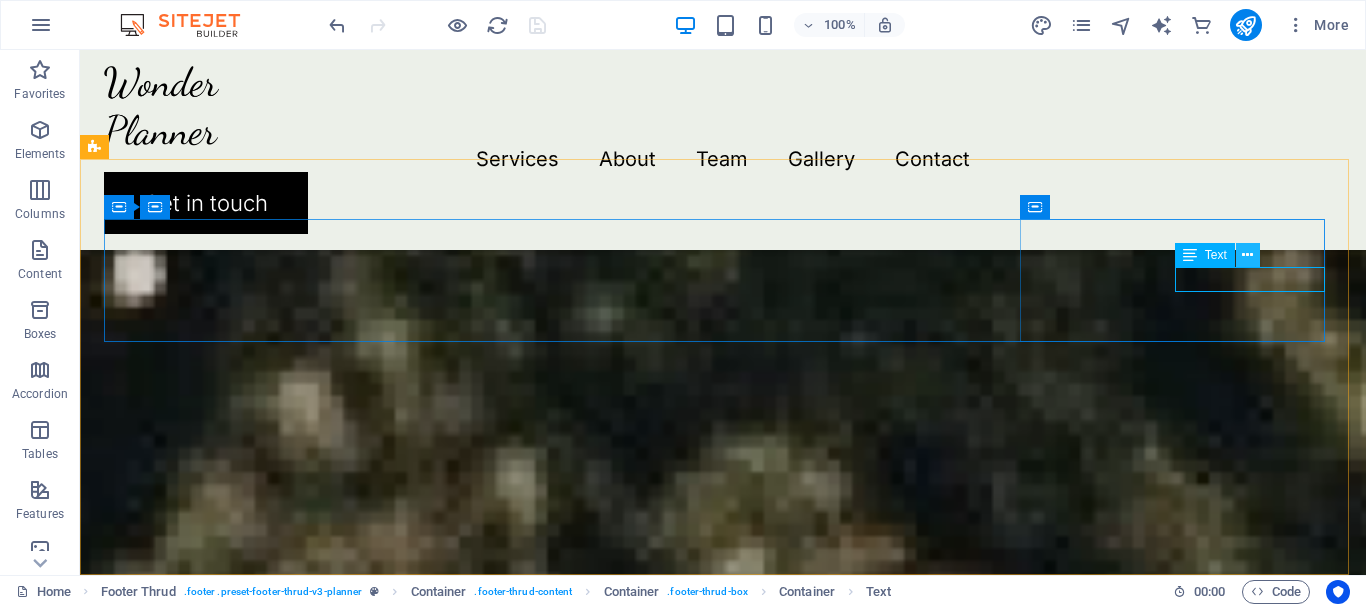 click at bounding box center (1248, 255) 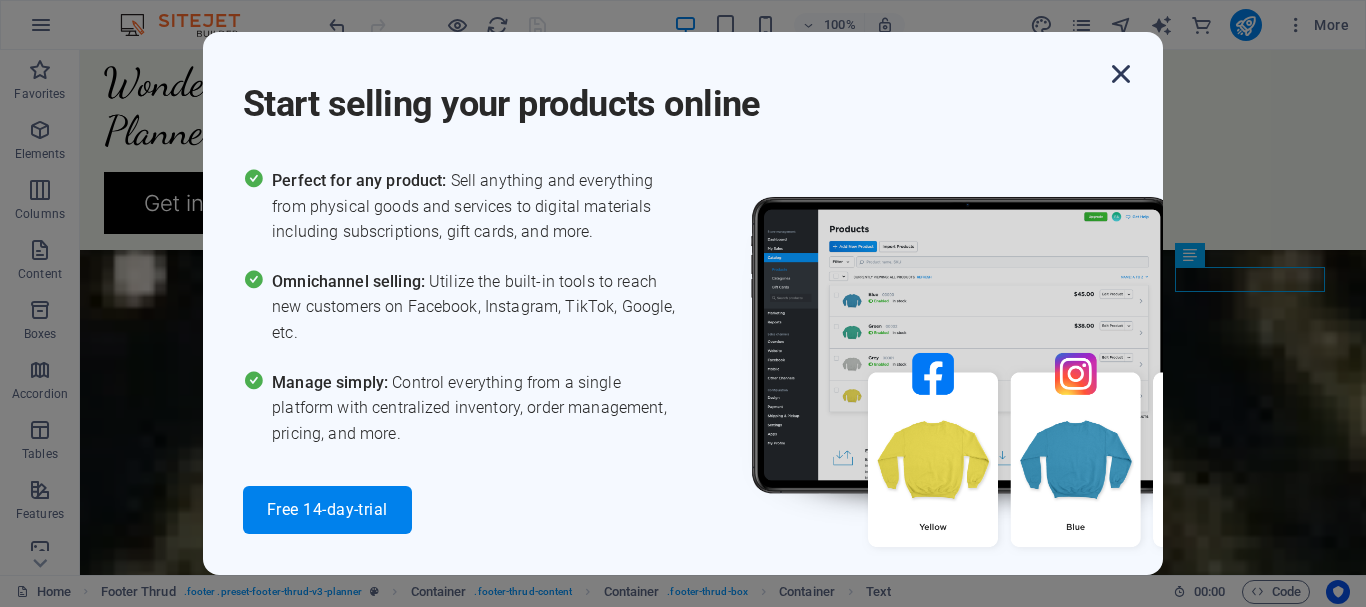 click at bounding box center (1121, 74) 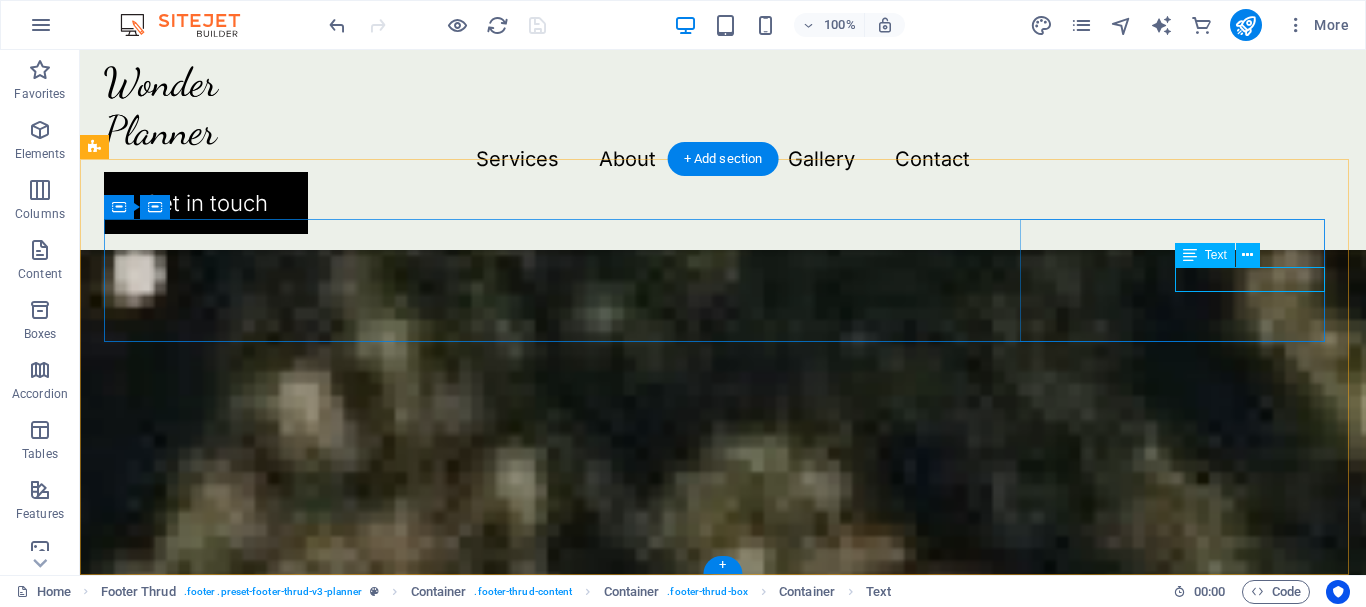 click on "[PHONE]" at bounding box center (723, 2963) 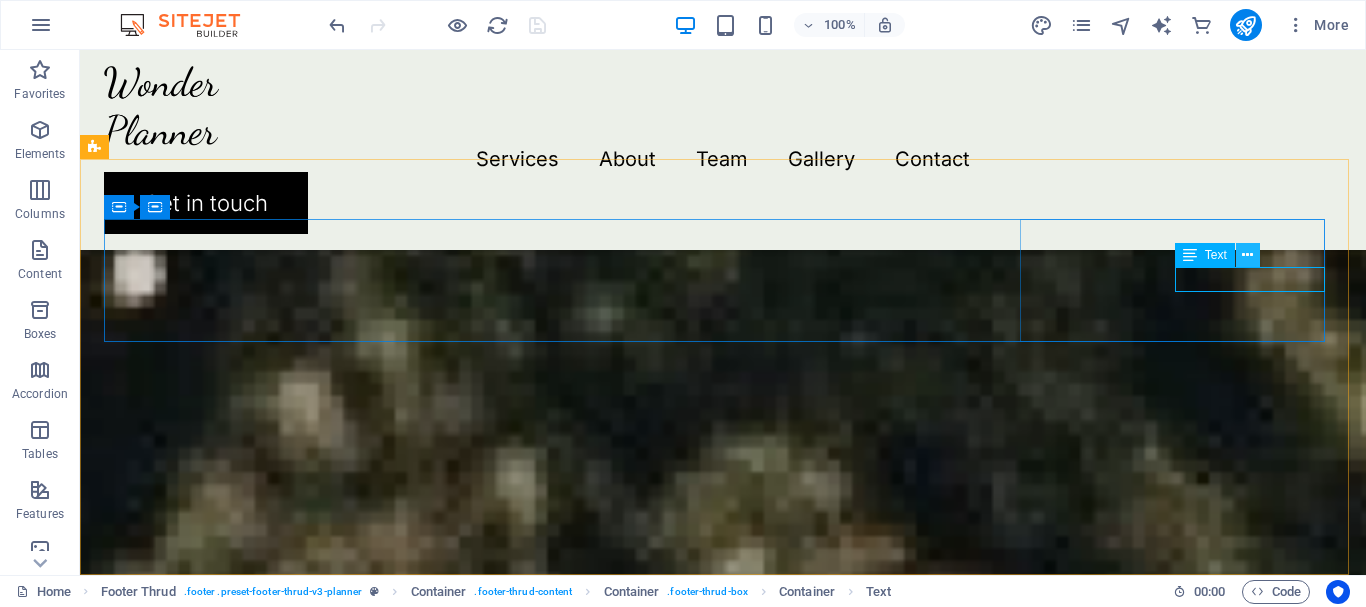 click at bounding box center [1247, 255] 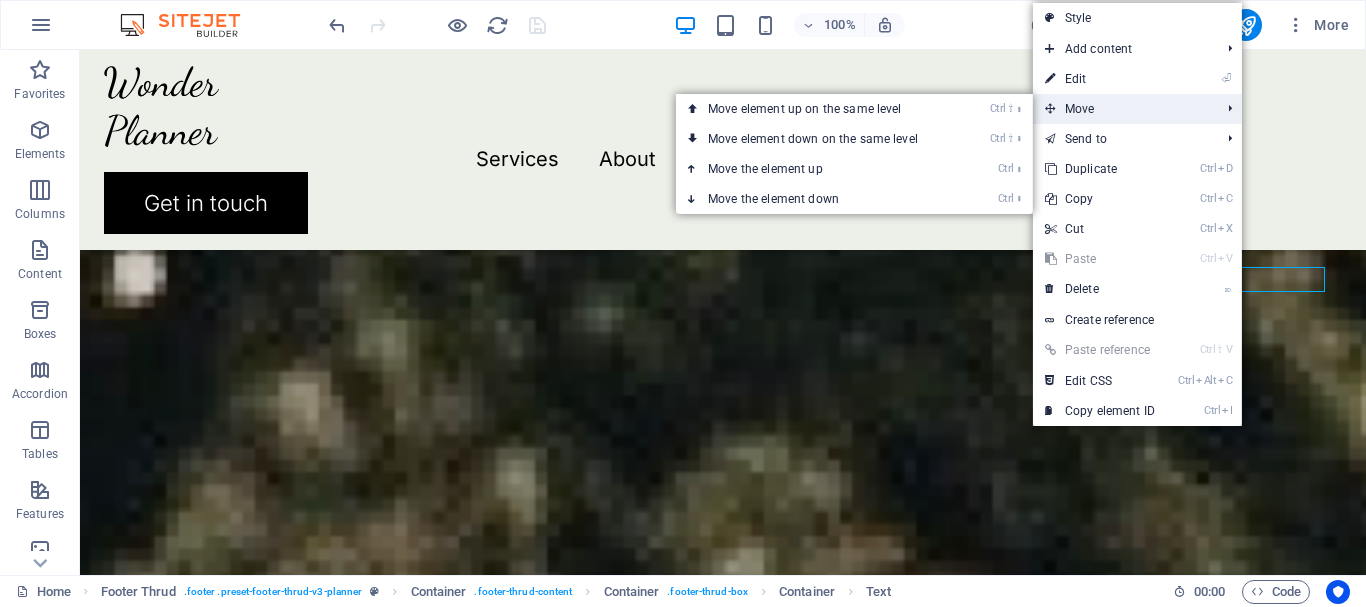 click on "Move" at bounding box center (1122, 109) 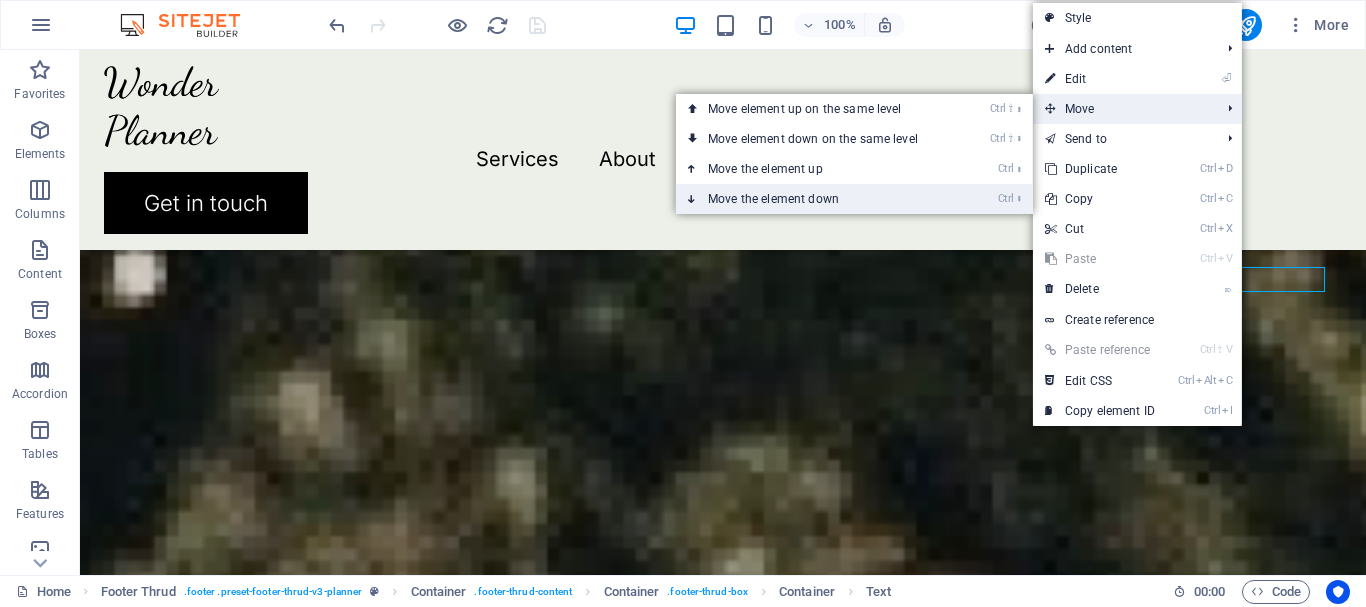 click on "Ctrl ⬇  Move the element down" at bounding box center [817, 199] 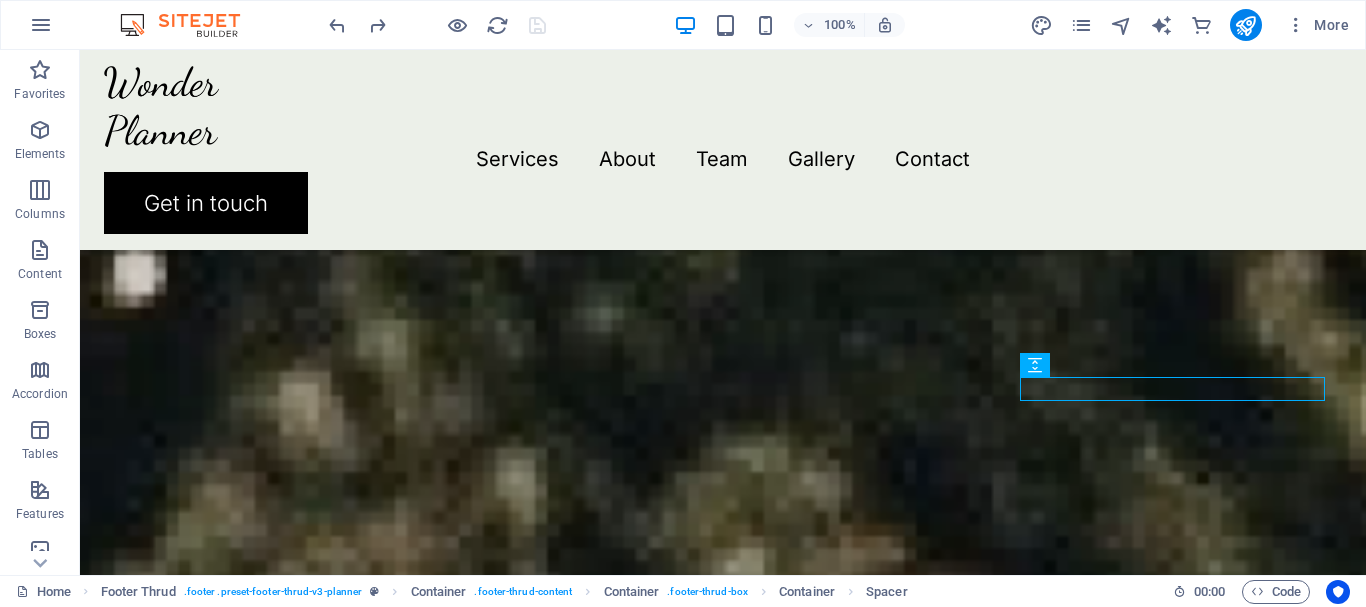 scroll, scrollTop: 4344, scrollLeft: 0, axis: vertical 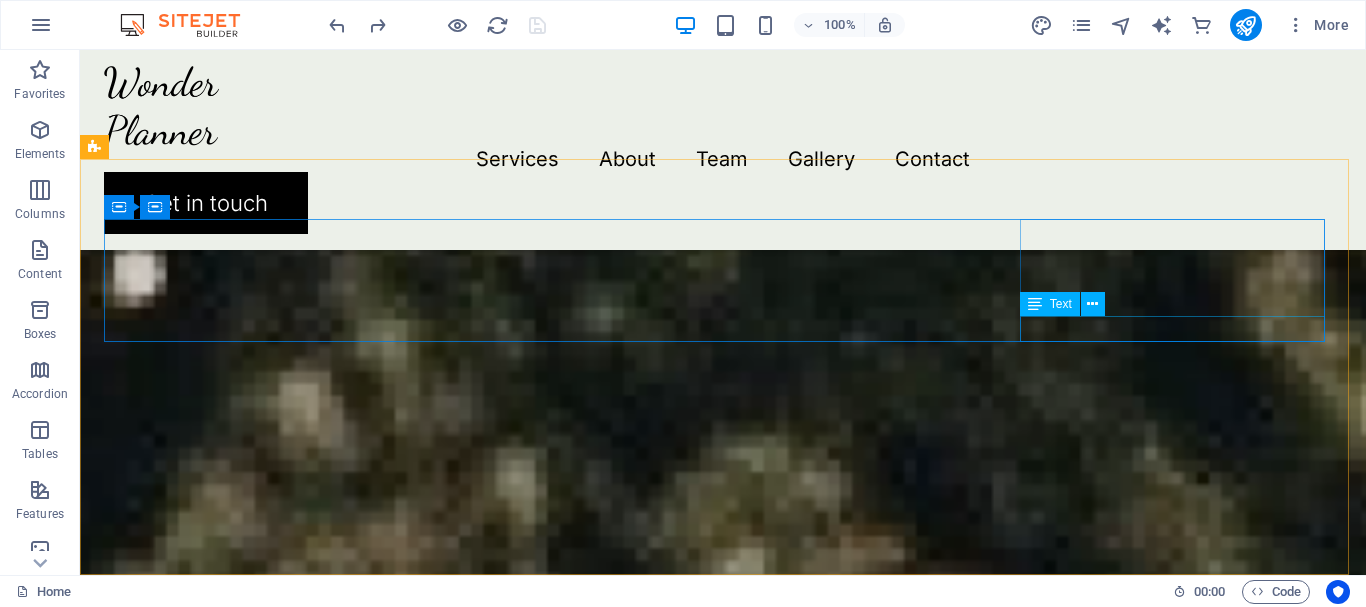 click on "Text" at bounding box center (1050, 304) 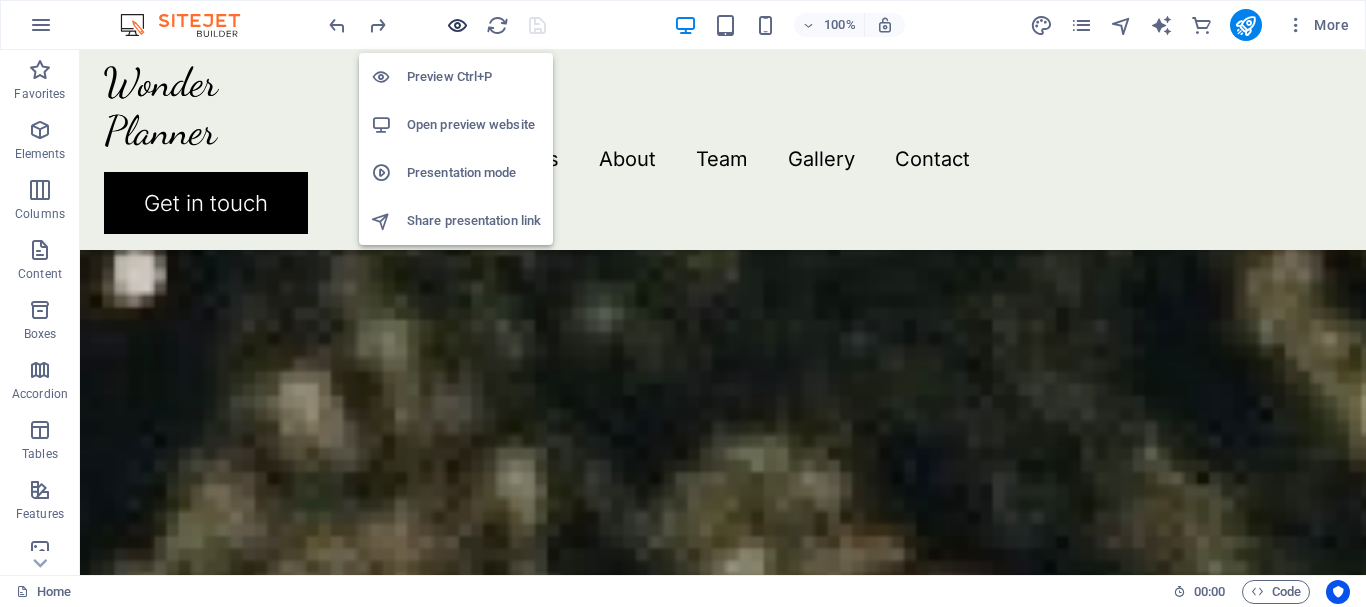 click at bounding box center [457, 25] 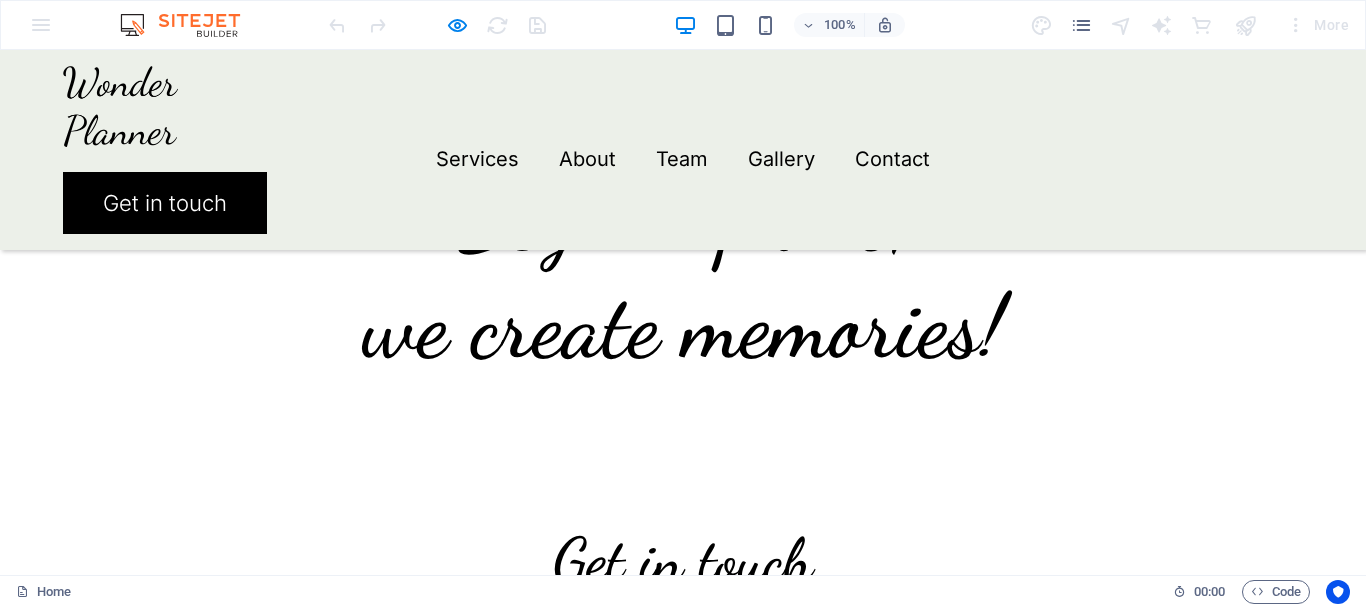 scroll, scrollTop: 4804, scrollLeft: 0, axis: vertical 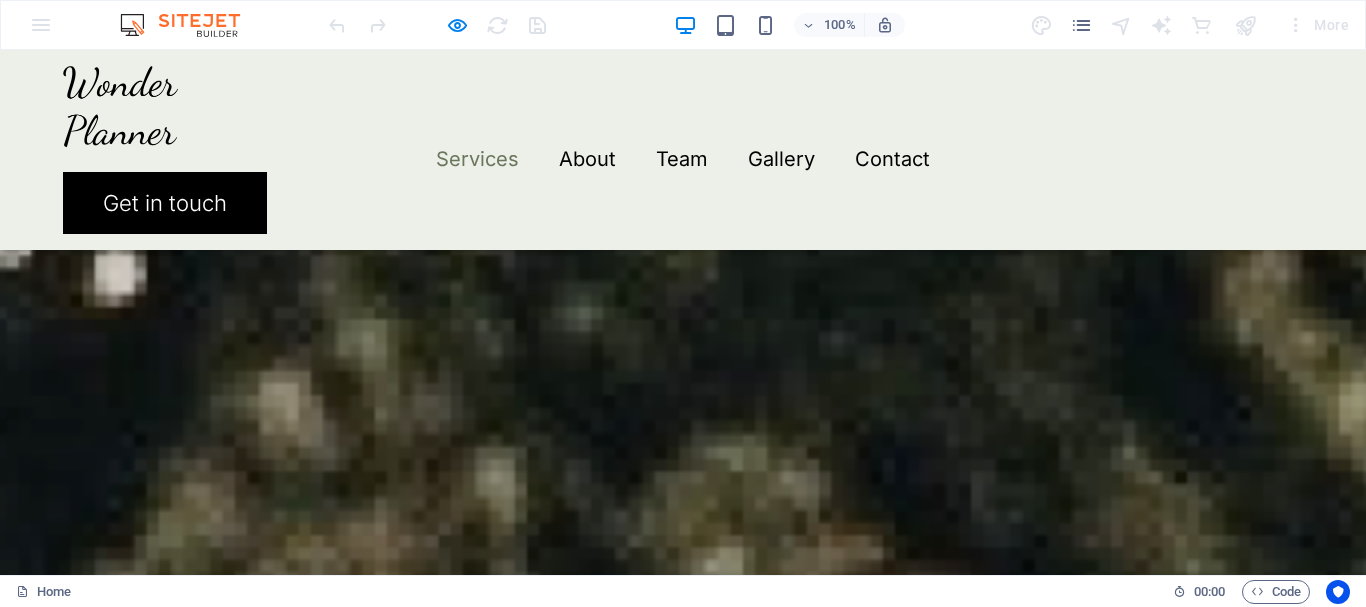 click on "Services" at bounding box center (477, 159) 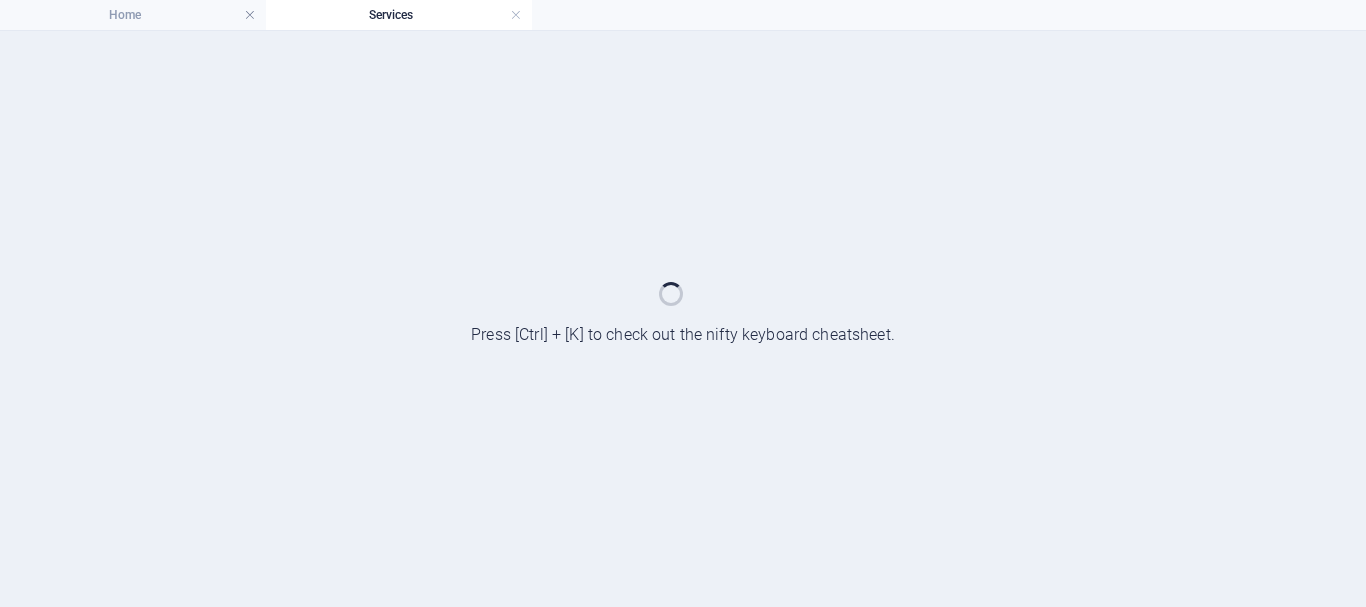scroll, scrollTop: 0, scrollLeft: 0, axis: both 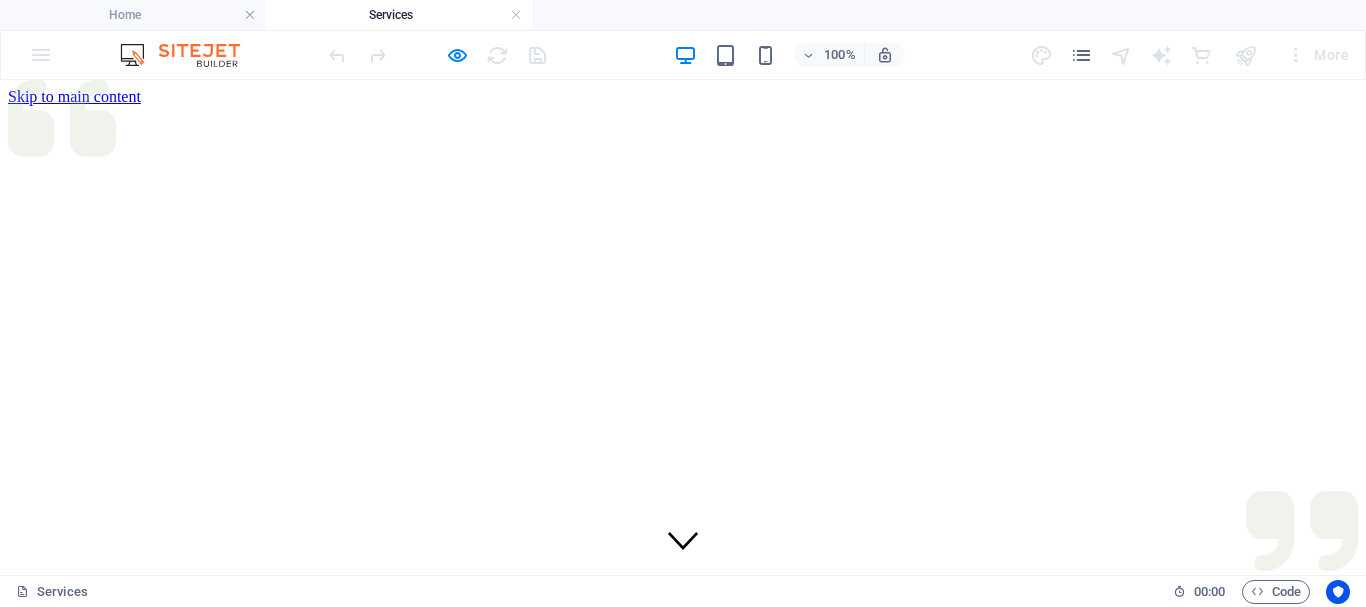 click on "Services About Team Gallery Contact" at bounding box center (683, 1173) 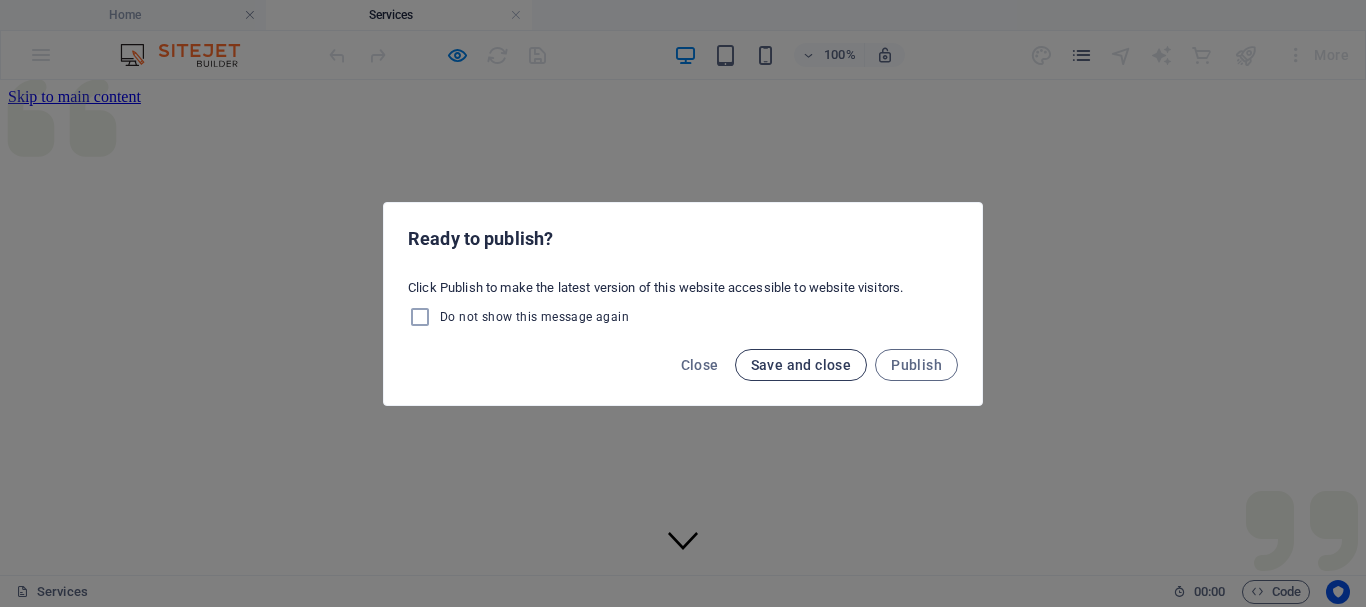 click on "Save and close" at bounding box center (801, 365) 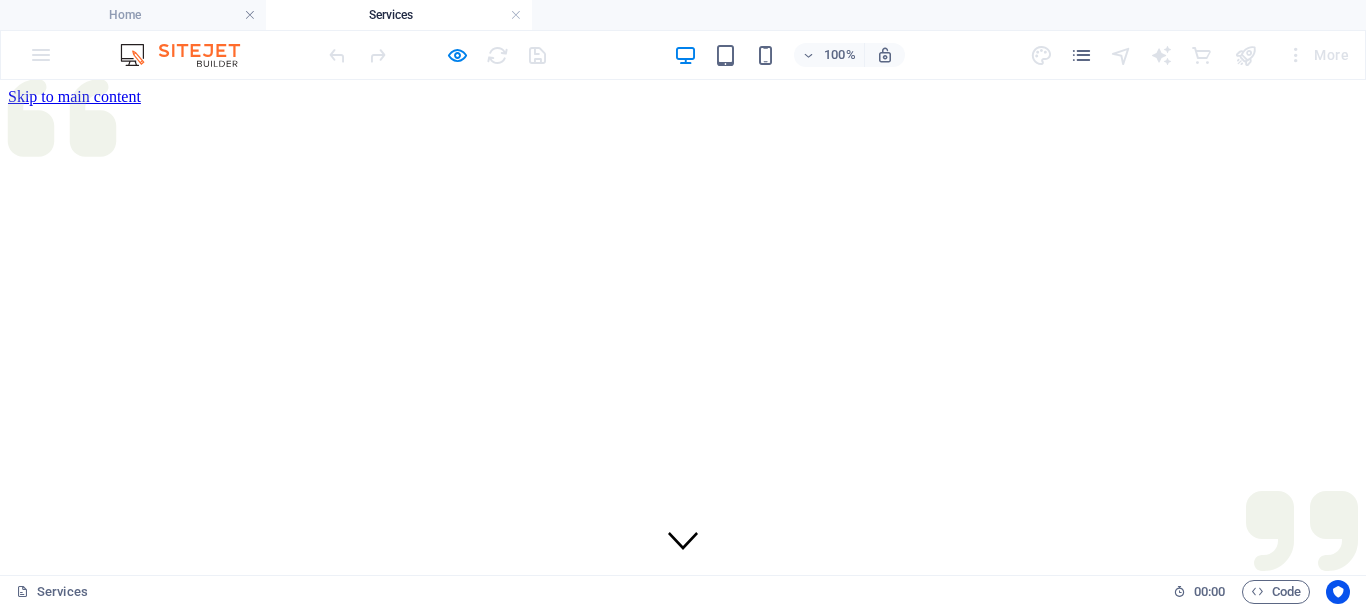 click on "Services About Team Gallery Contact" at bounding box center (683, 1173) 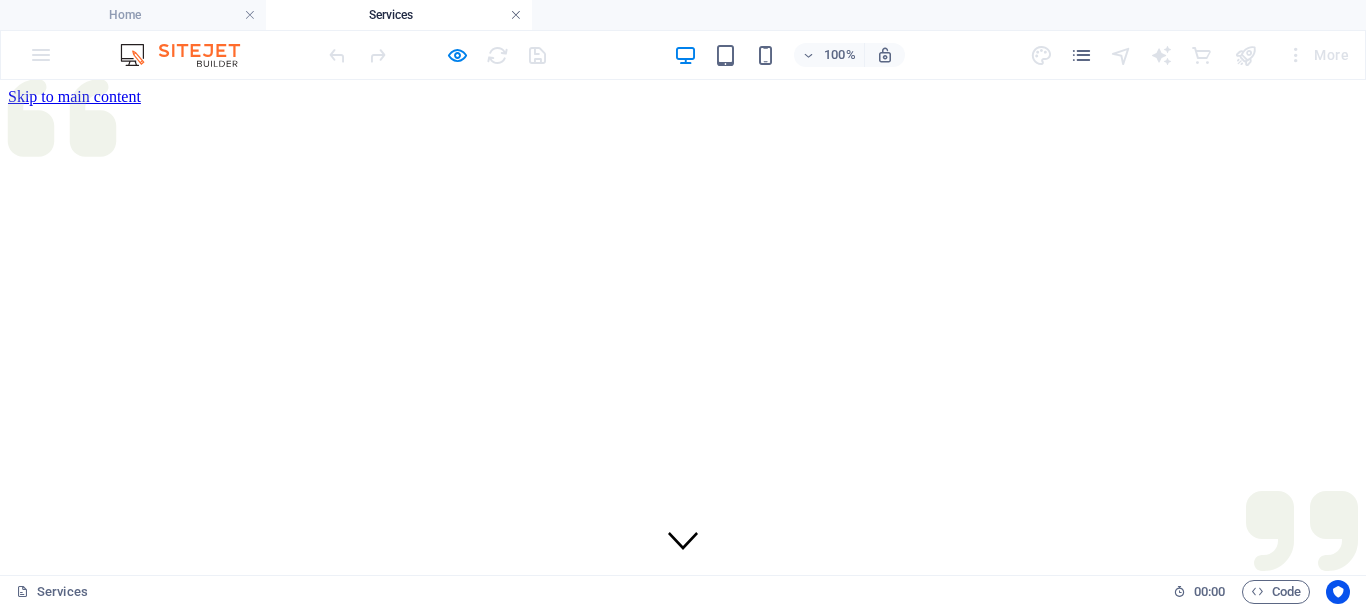 click at bounding box center [516, 15] 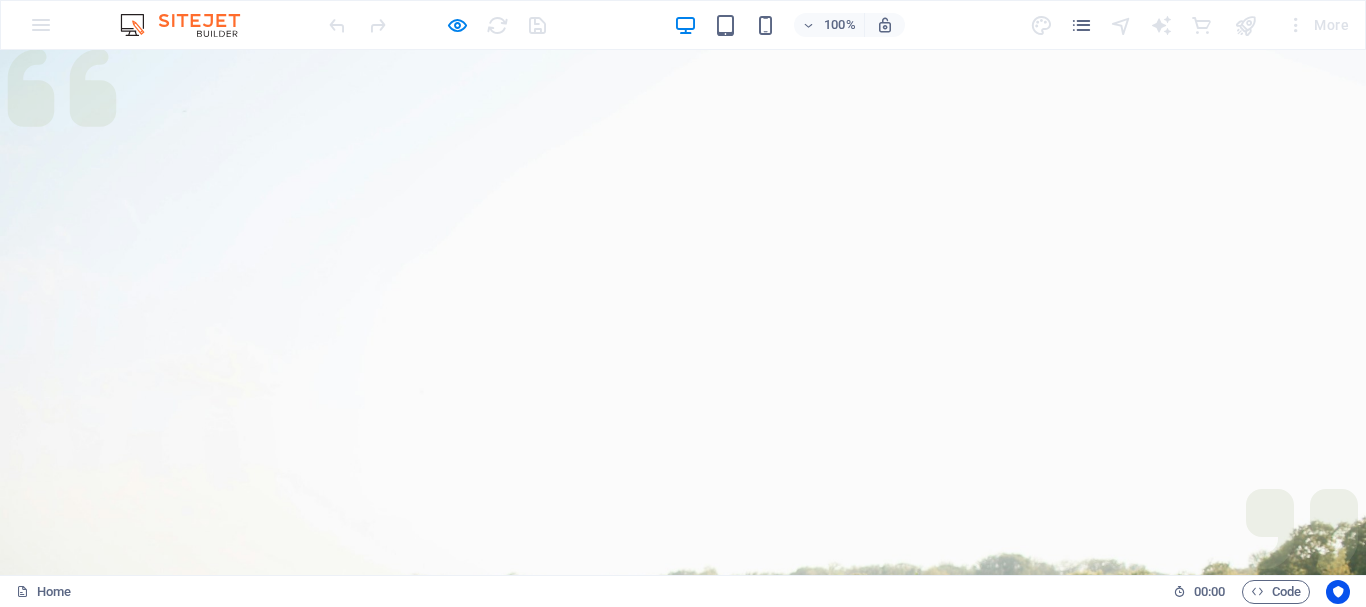 click on "Menu Services About Team Gallery Contact Get in touch" at bounding box center [683, 1050] 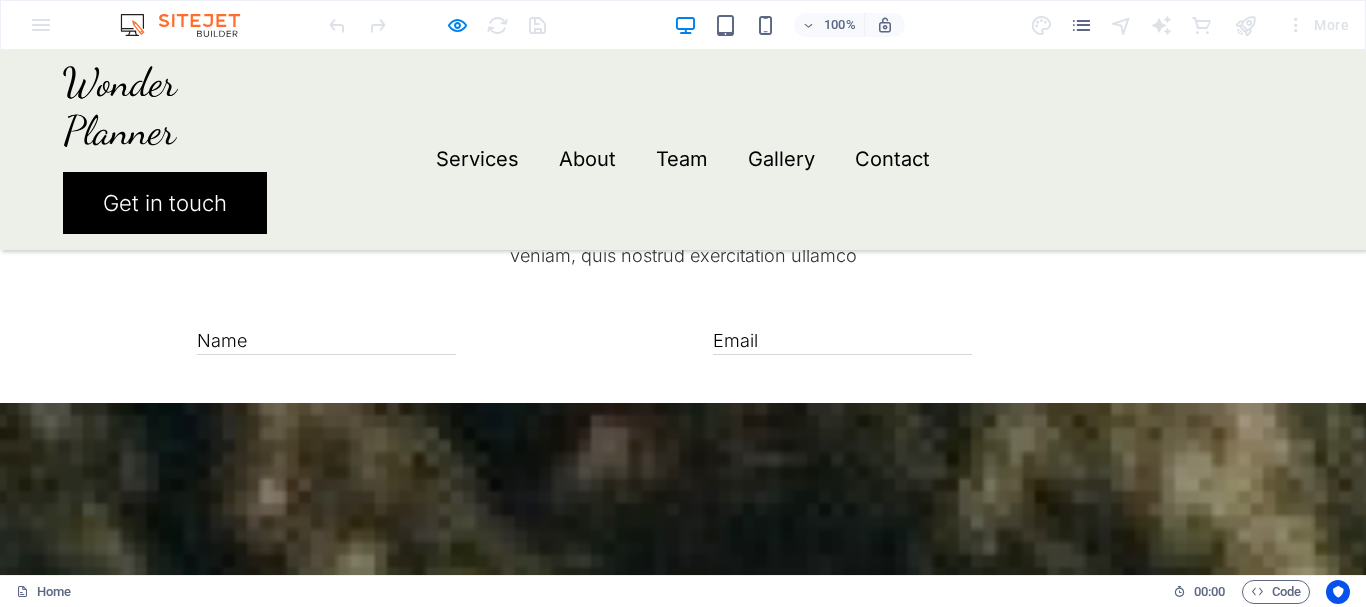 scroll, scrollTop: 4804, scrollLeft: 0, axis: vertical 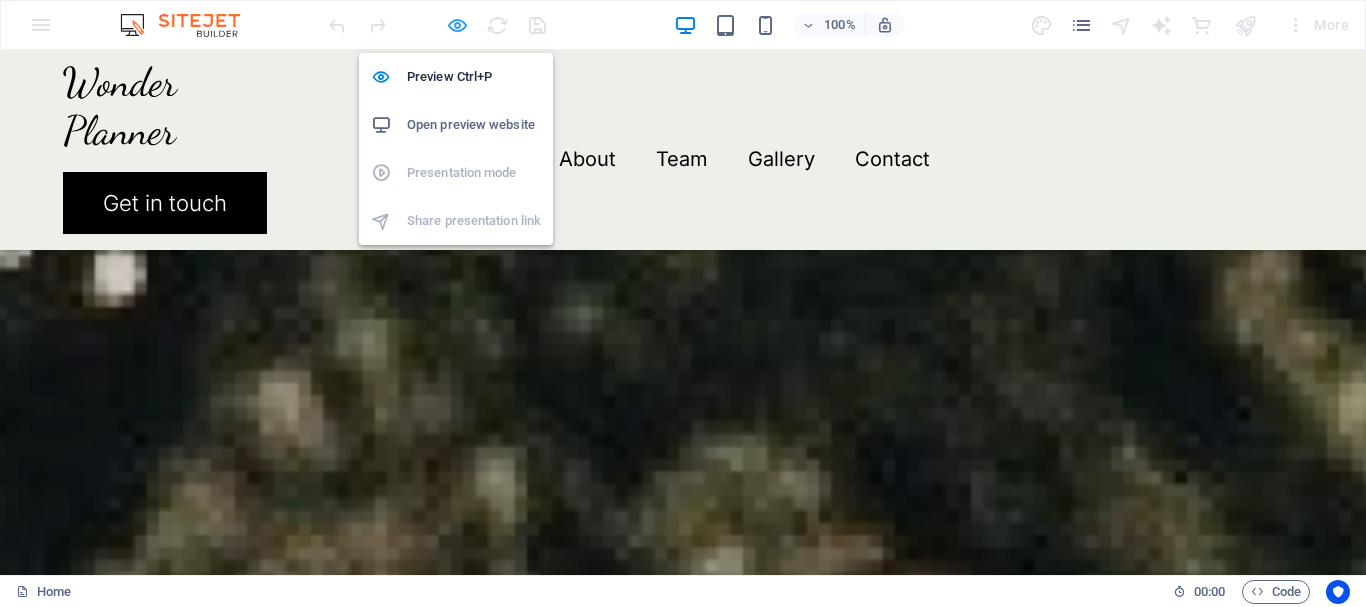 click at bounding box center (457, 25) 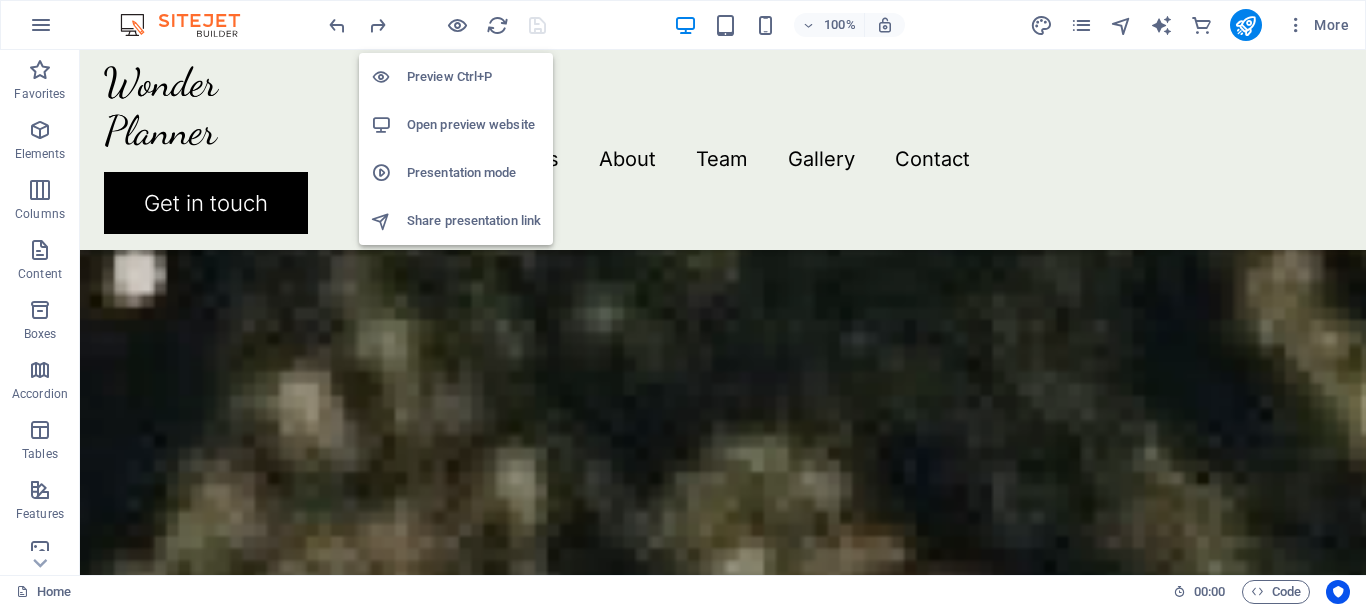 click on "Preview Ctrl+P" at bounding box center [474, 77] 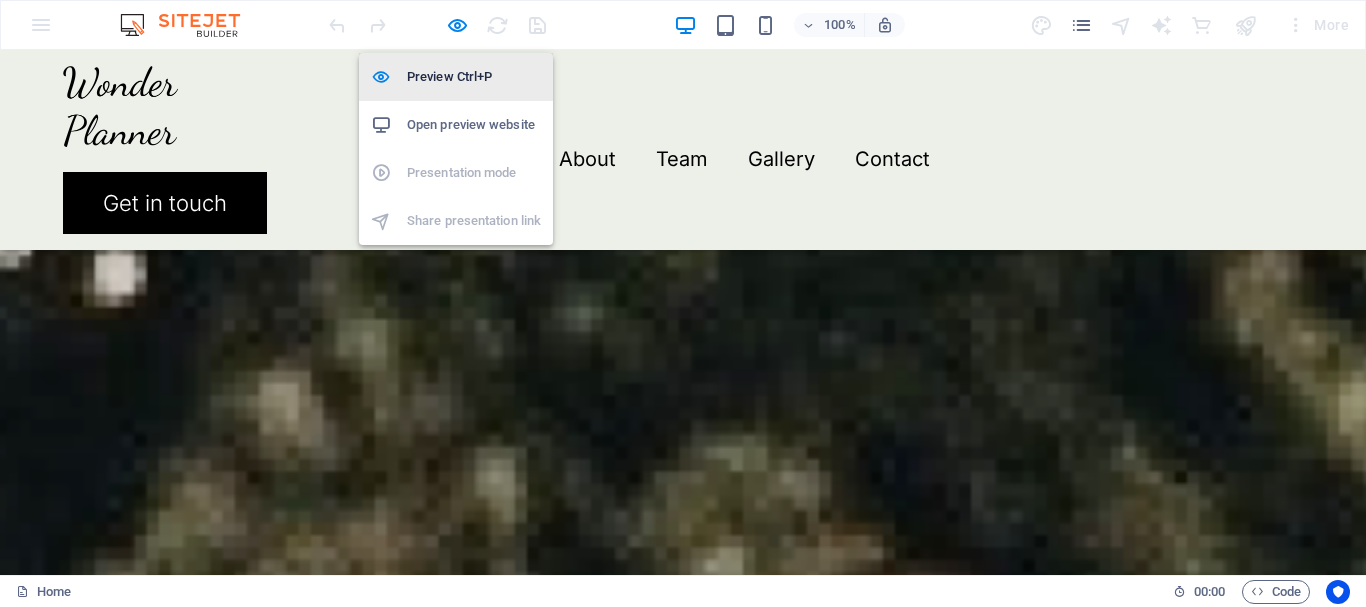 click on "Preview Ctrl+P" at bounding box center (474, 77) 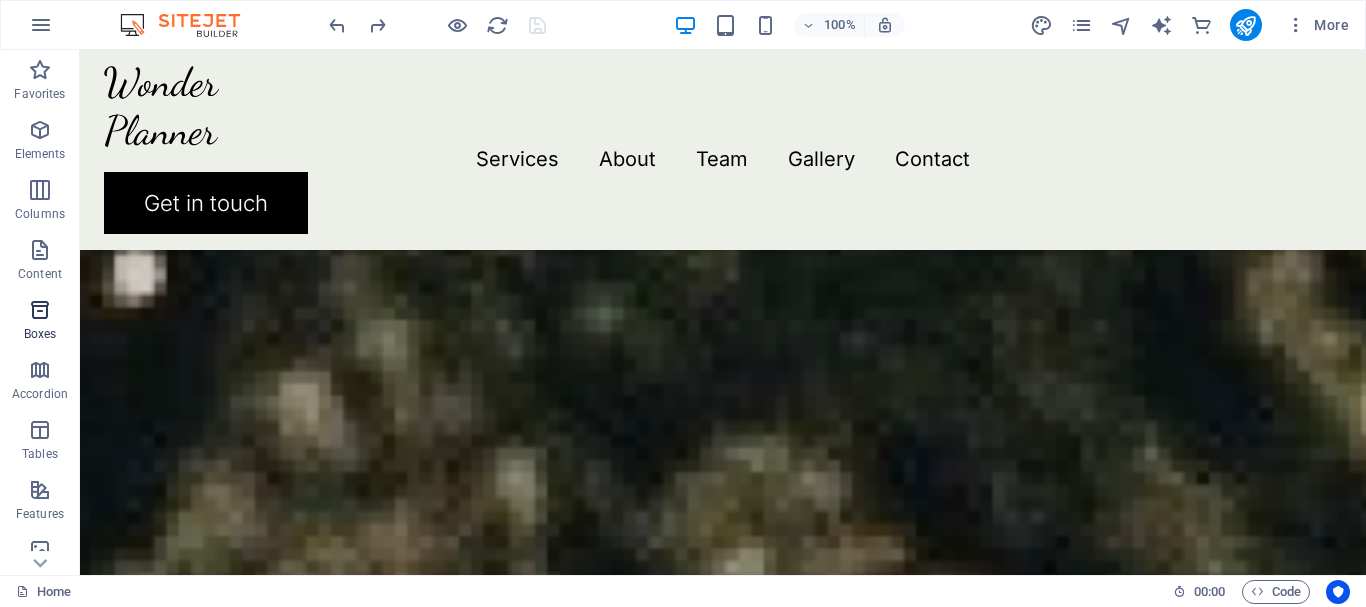 click at bounding box center (40, 310) 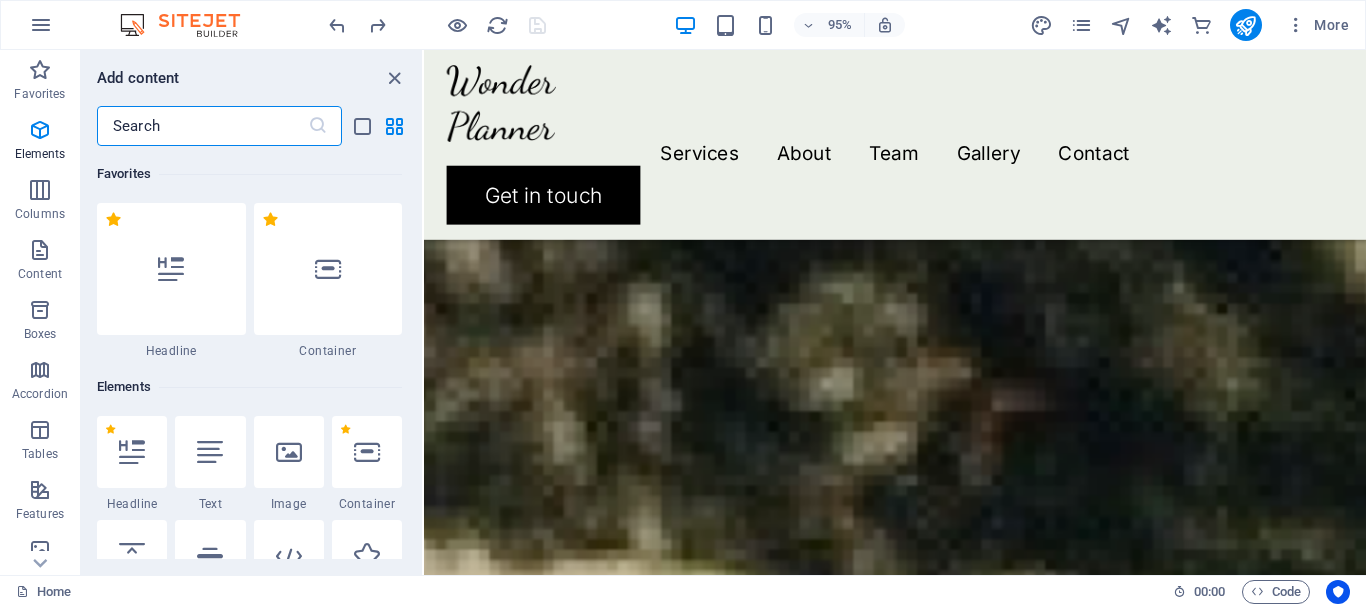 scroll, scrollTop: 5516, scrollLeft: 0, axis: vertical 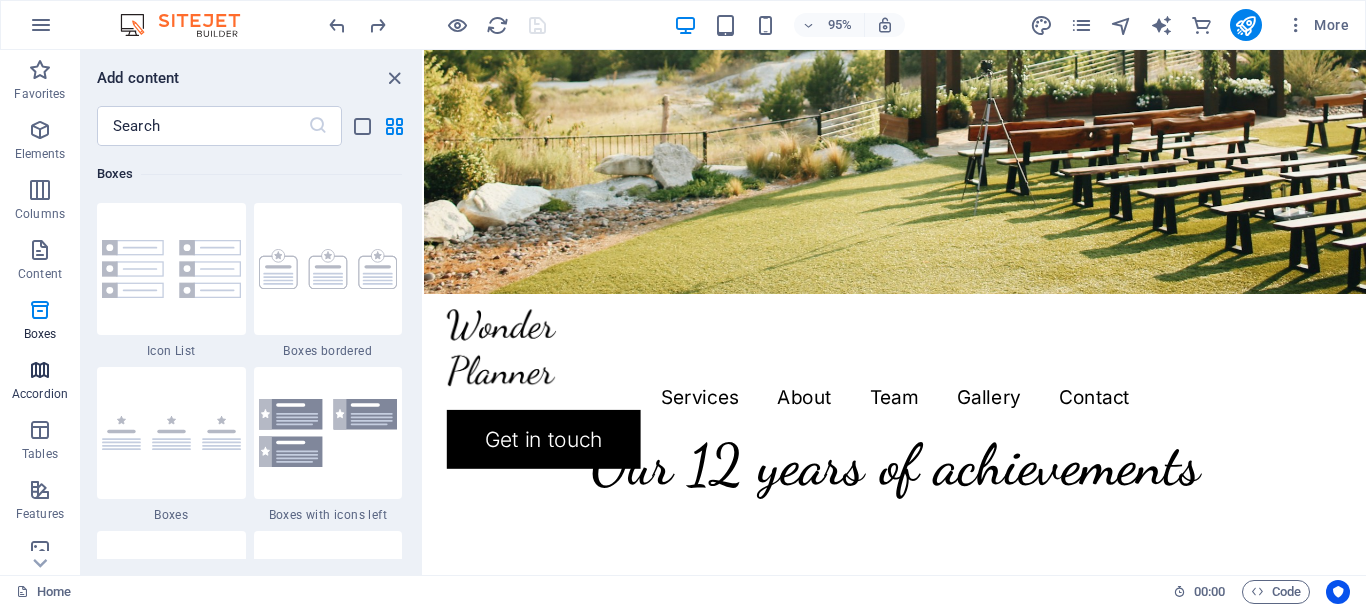 click on "Accordion" at bounding box center [40, 382] 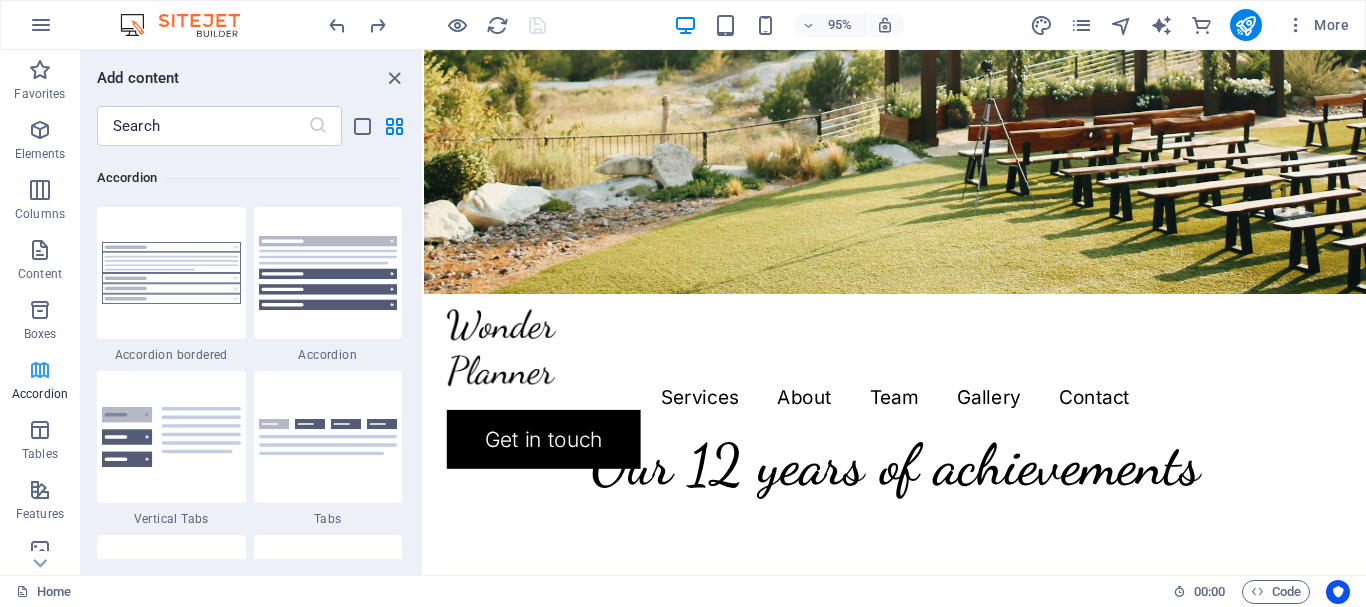 scroll, scrollTop: 6385, scrollLeft: 0, axis: vertical 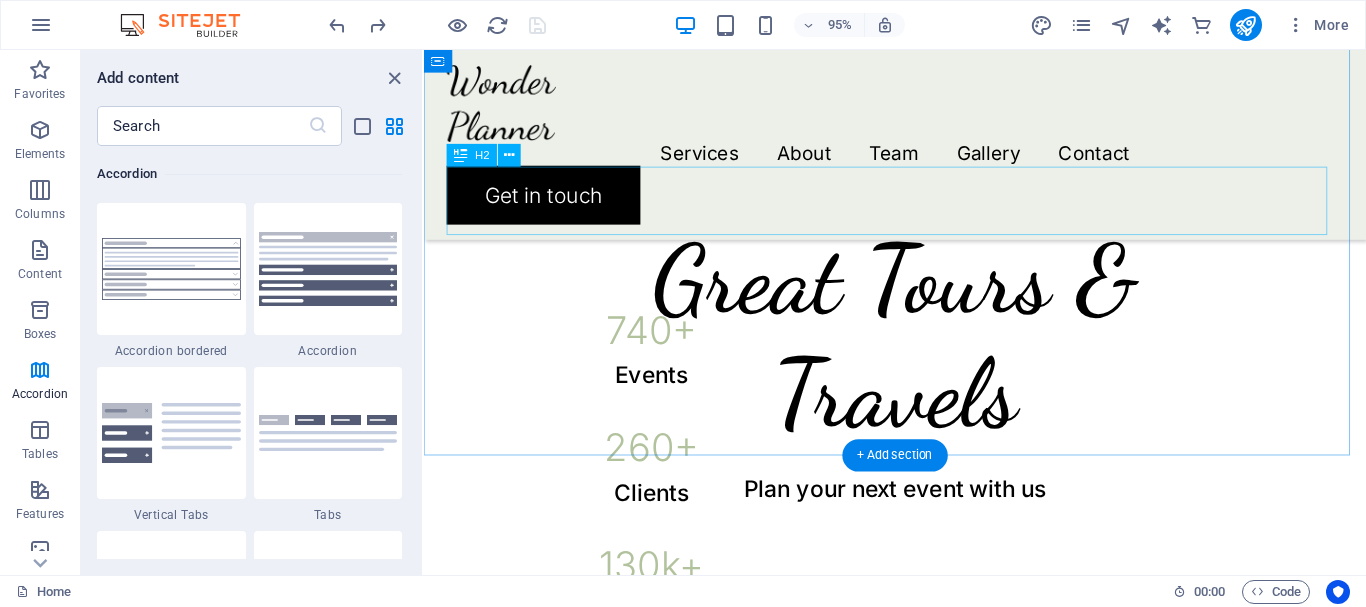 click on "Our 12 years of achievements" at bounding box center (920, 209) 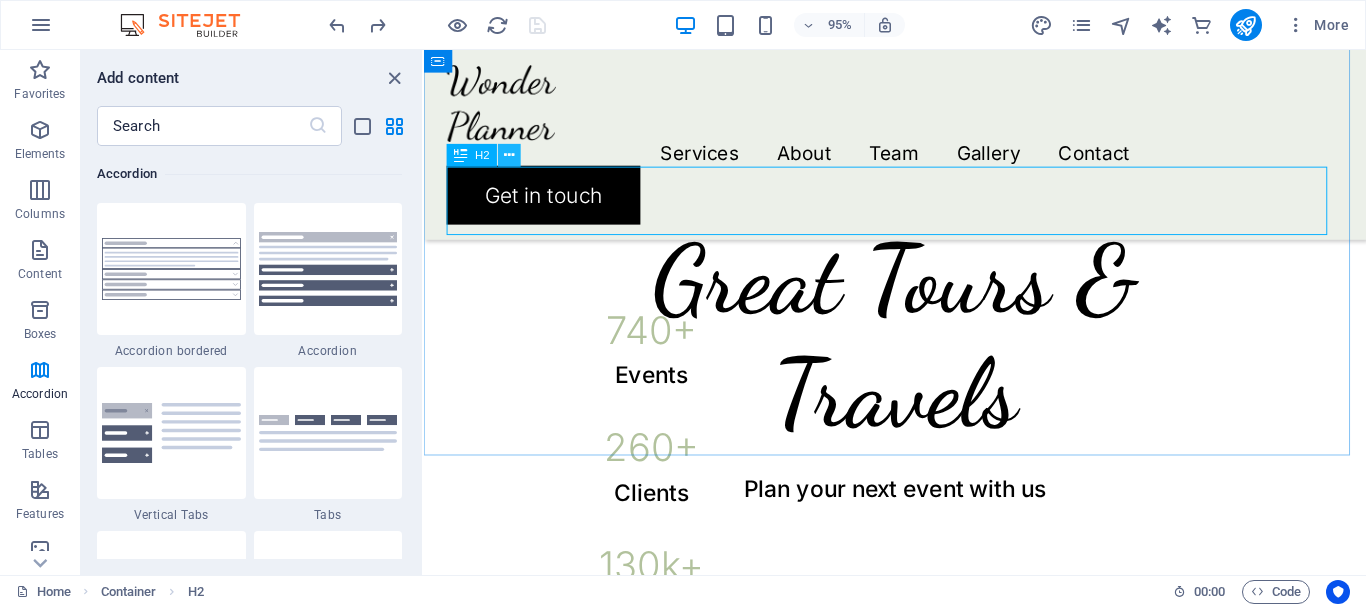 click at bounding box center [510, 155] 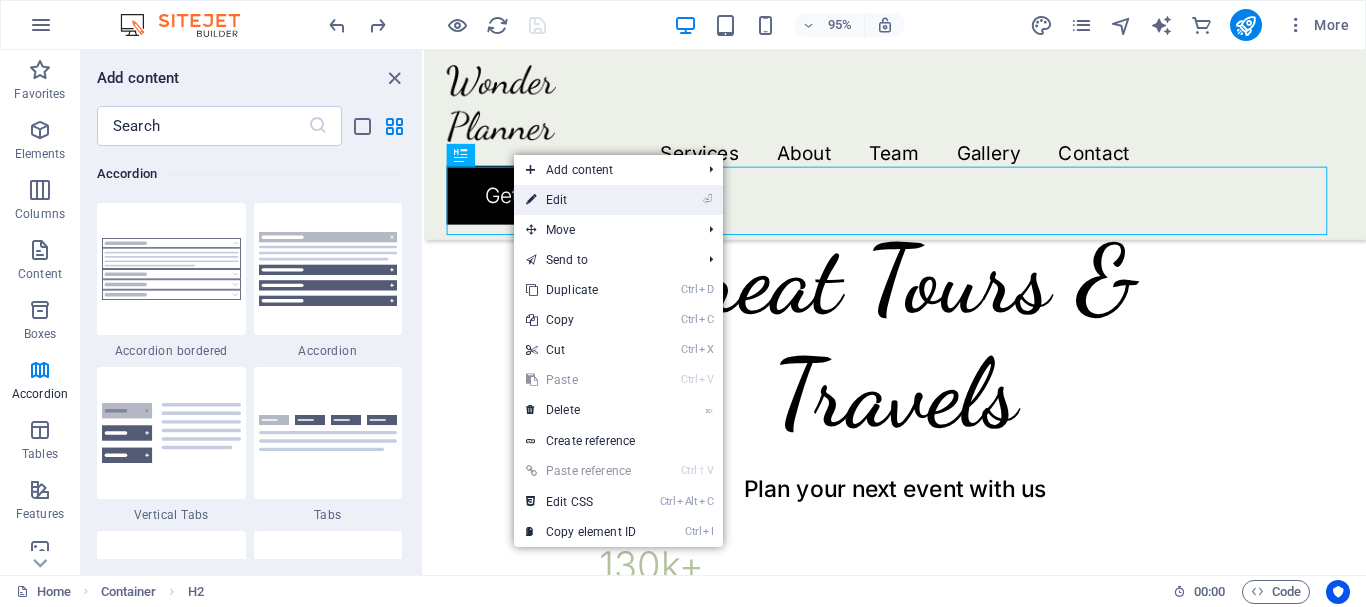 click on "⏎  Edit" at bounding box center [581, 200] 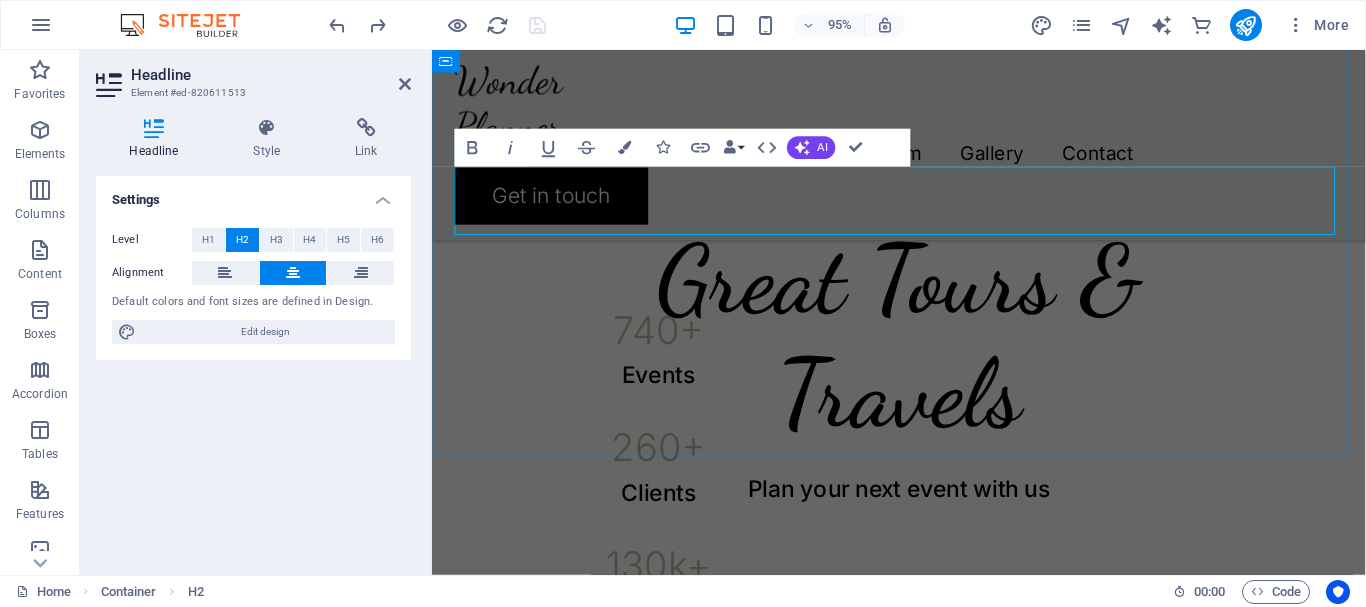 click on "Our 12 years of achievements" at bounding box center (923, 209) 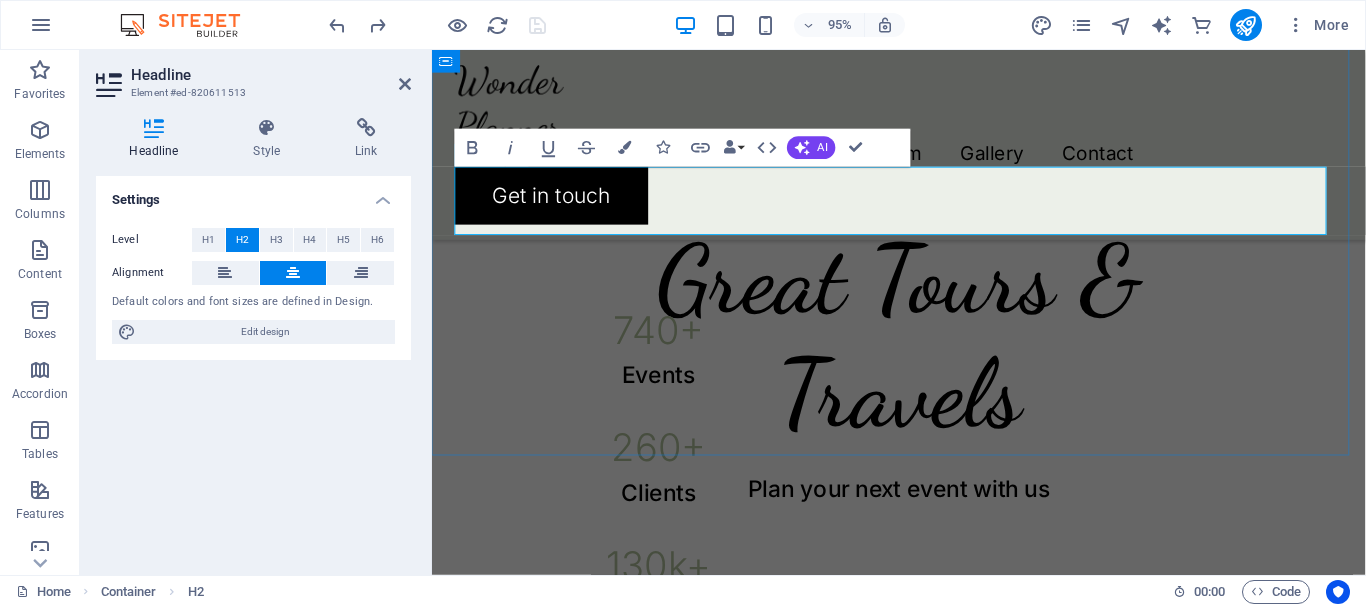 type 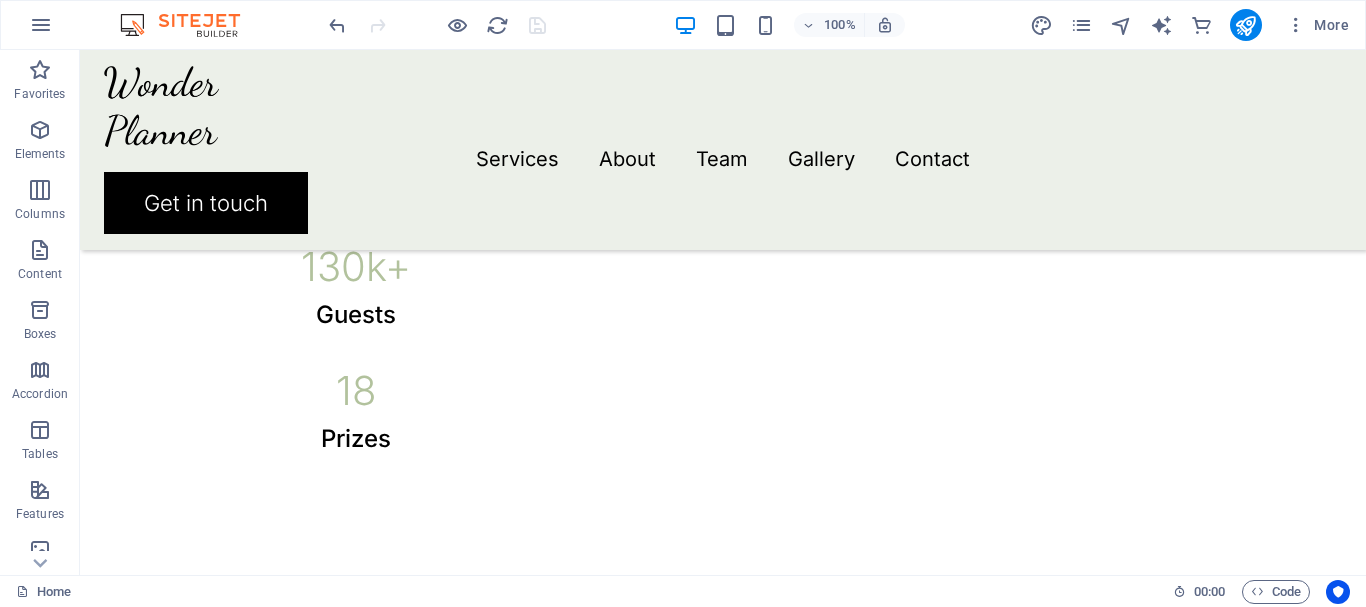 scroll, scrollTop: 1291, scrollLeft: 0, axis: vertical 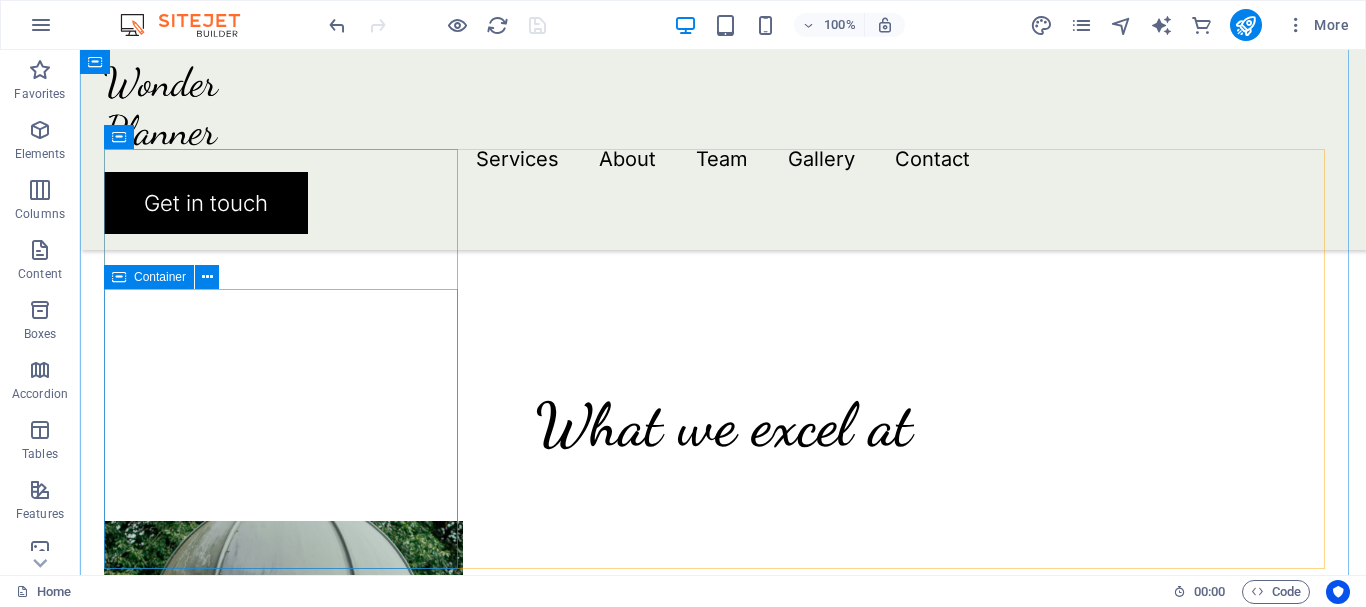 click on "Weddings" at bounding box center (283, 1081) 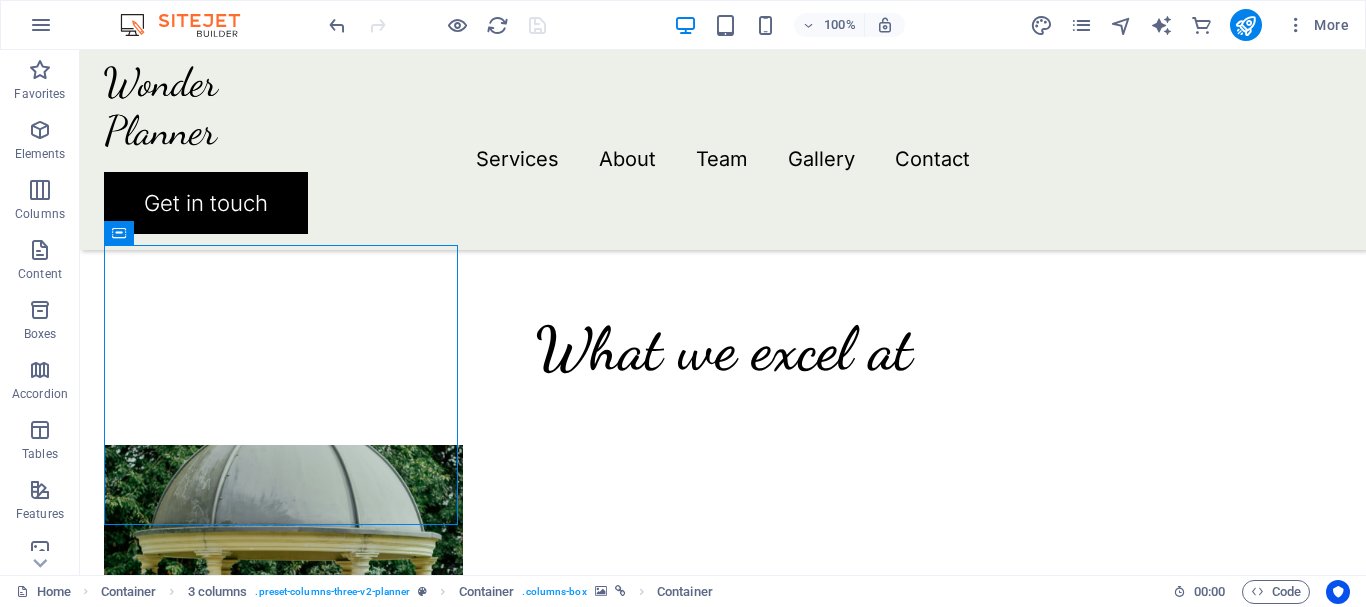 scroll, scrollTop: 1485, scrollLeft: 0, axis: vertical 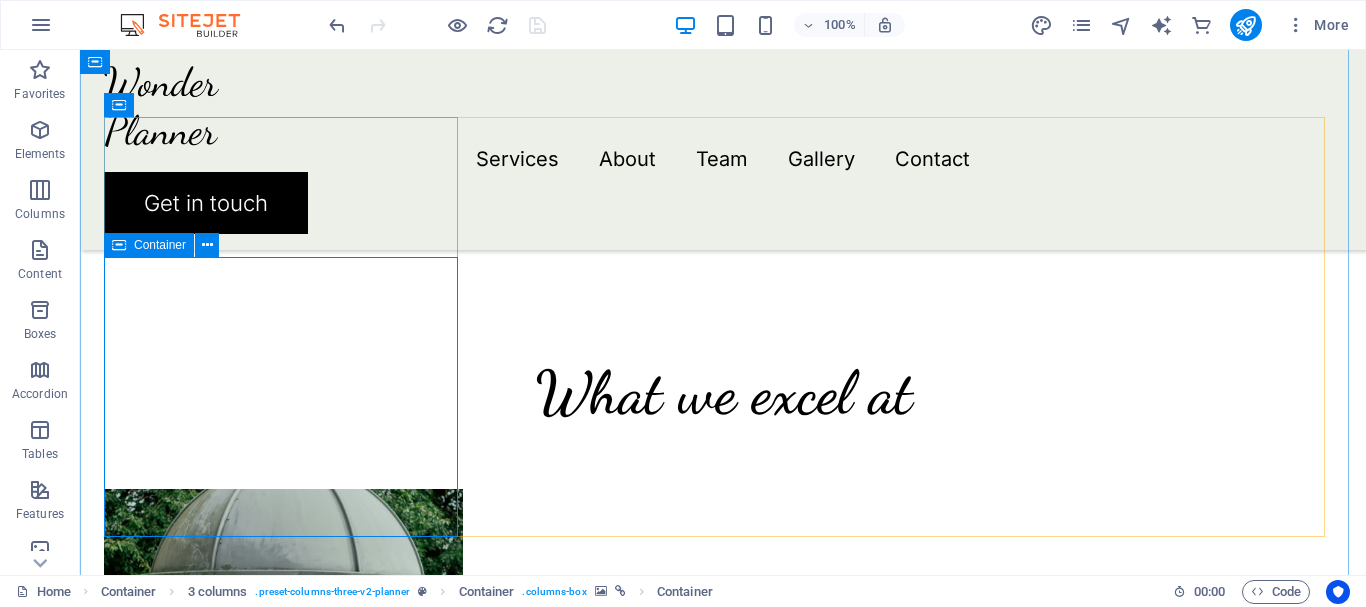 click on "Weddings" at bounding box center [283, 1049] 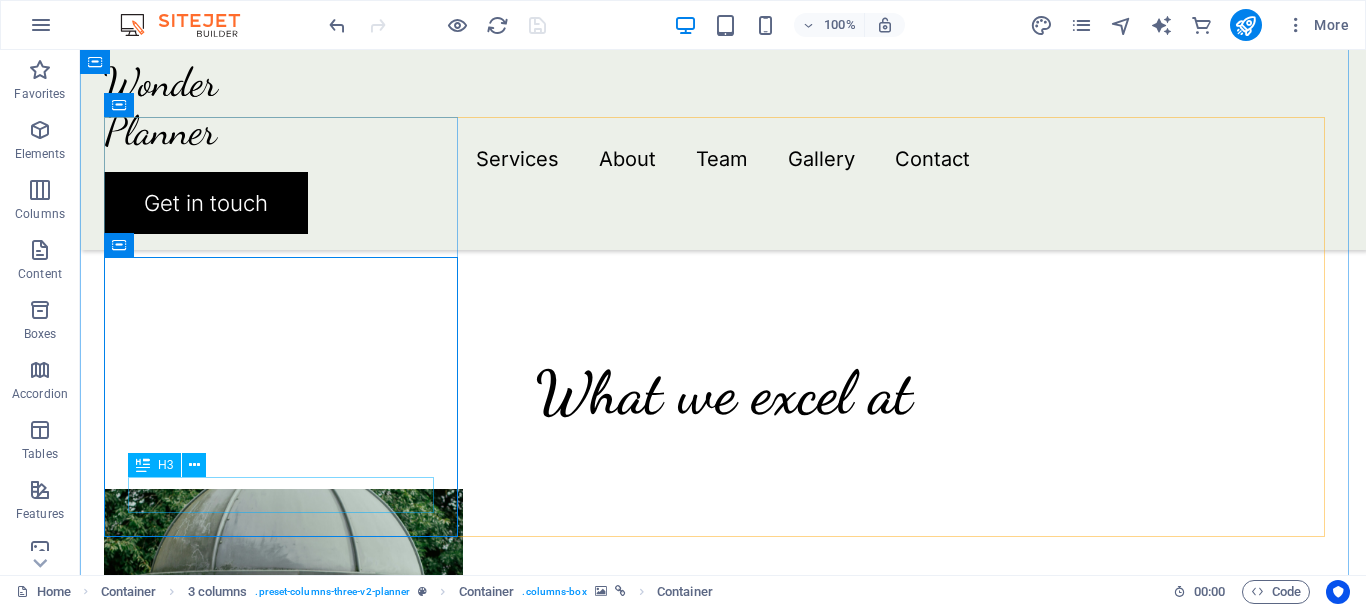 click on "Weddings" at bounding box center [283, 927] 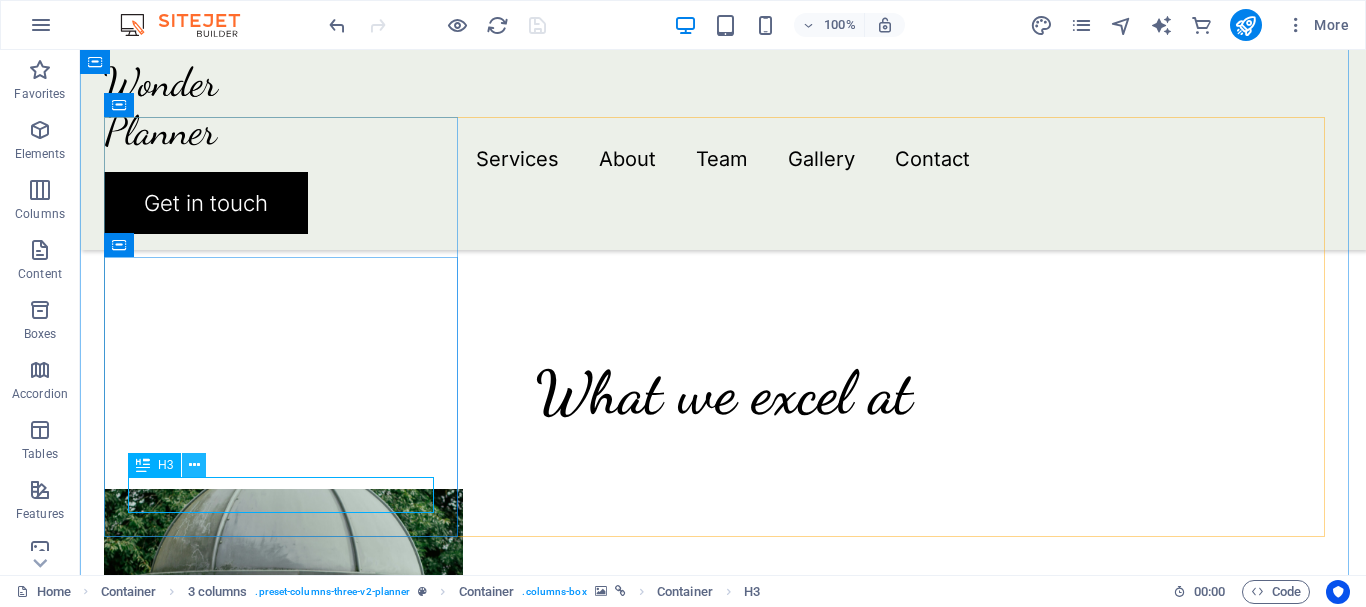click at bounding box center [194, 465] 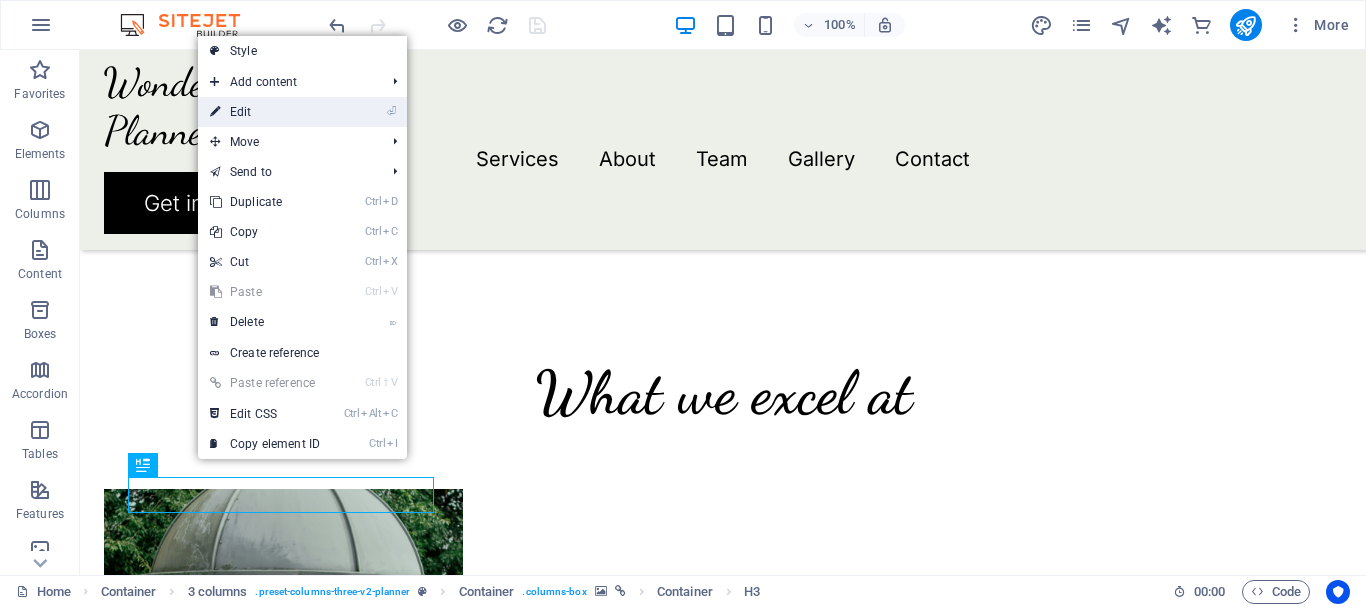 click on "⏎  Edit" at bounding box center [265, 112] 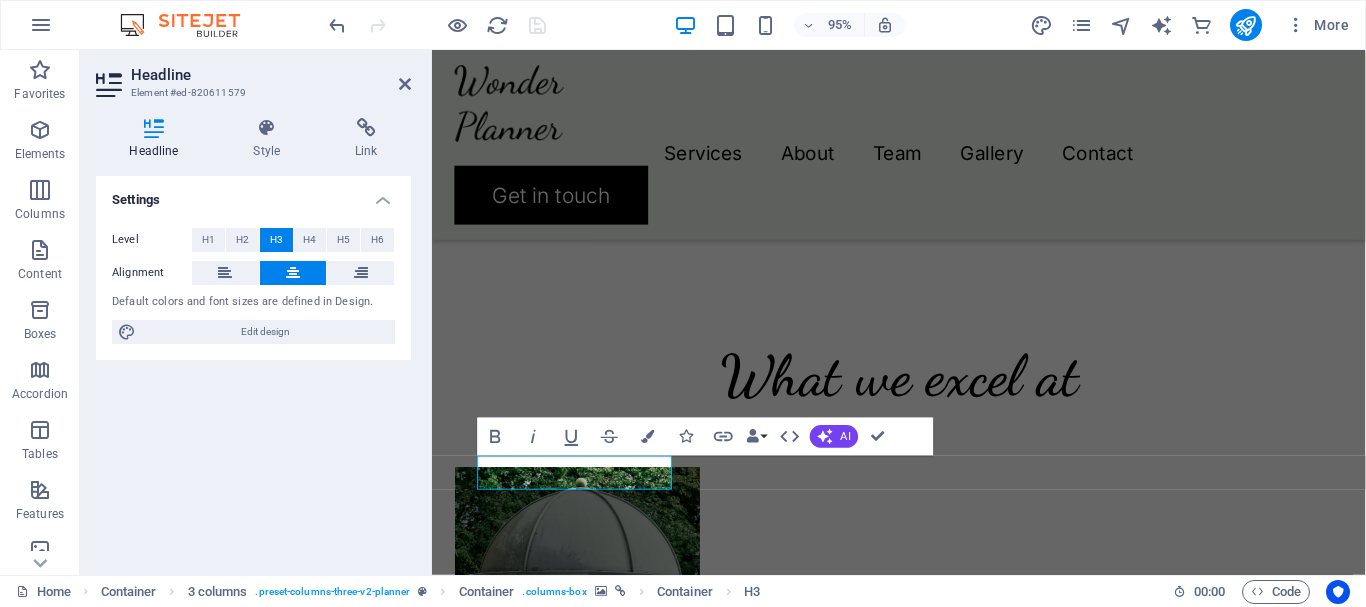 type 